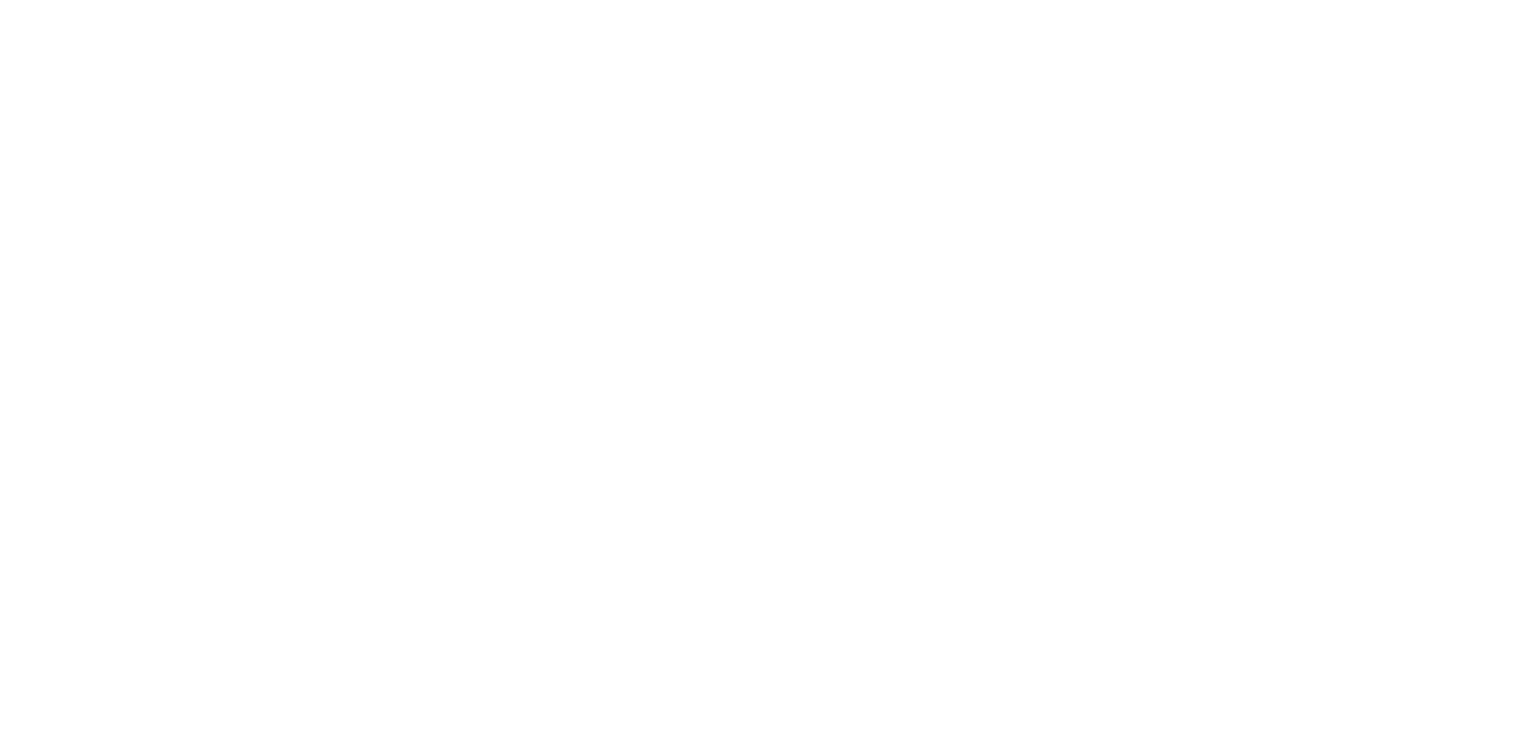 scroll, scrollTop: 0, scrollLeft: 0, axis: both 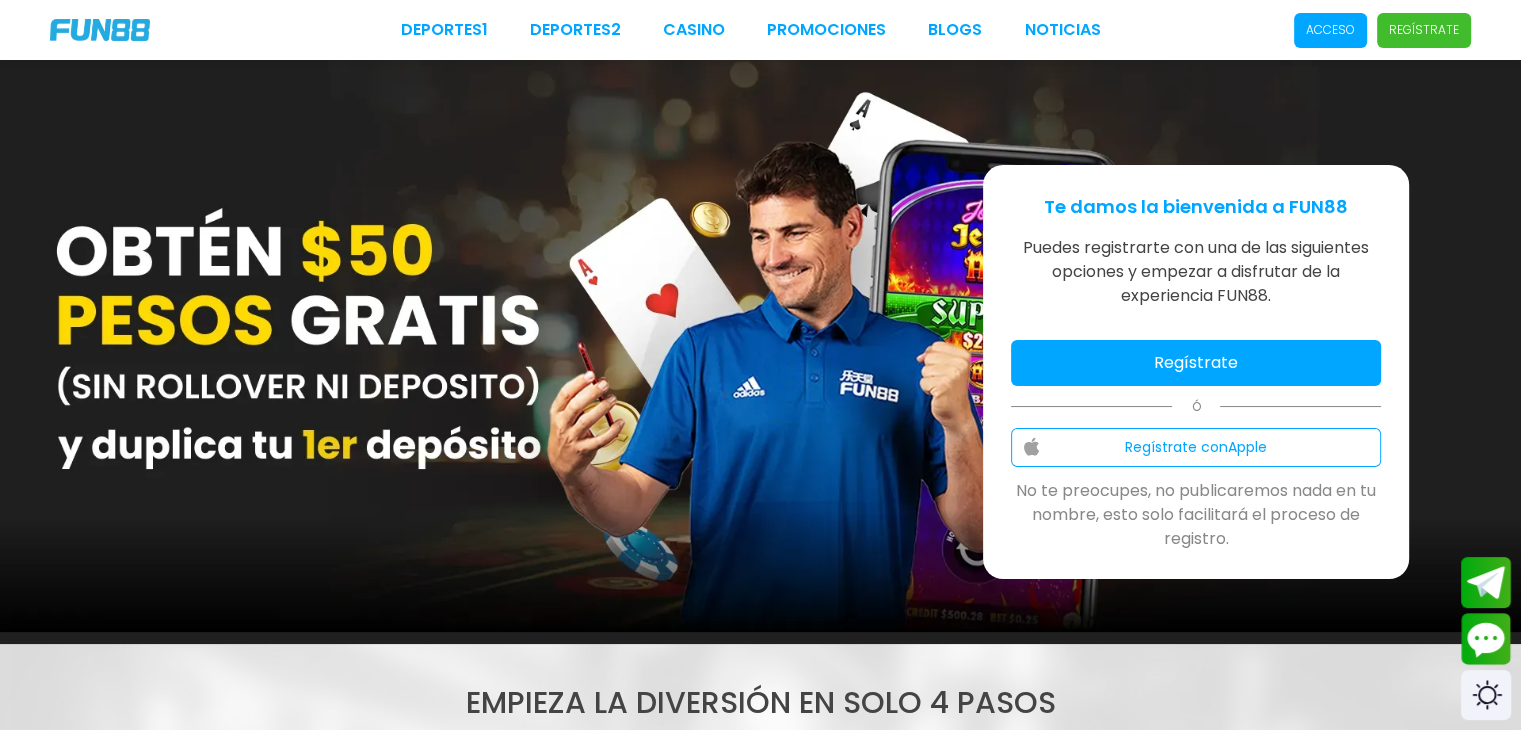click on "Regístrate" at bounding box center [1196, 363] 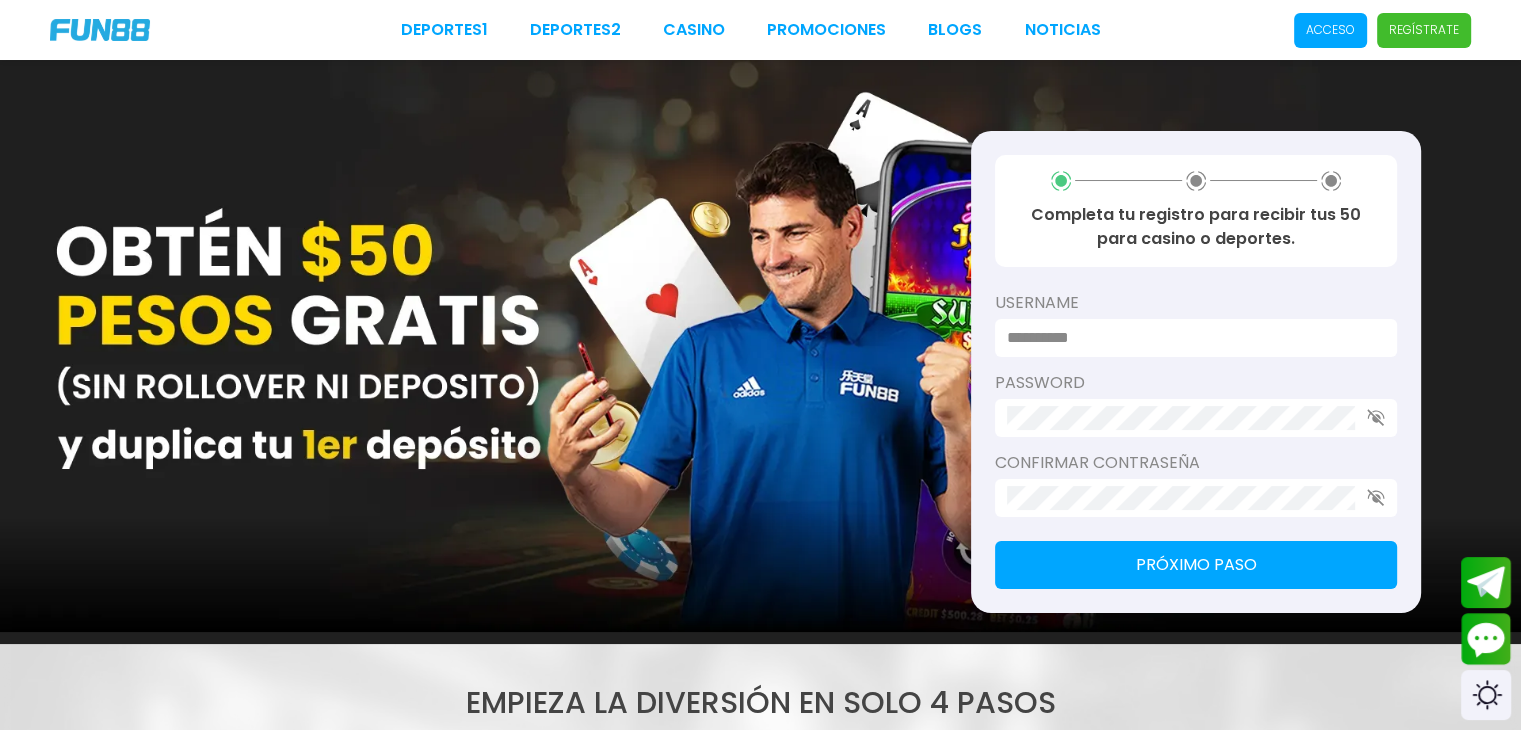 click at bounding box center (1190, 338) 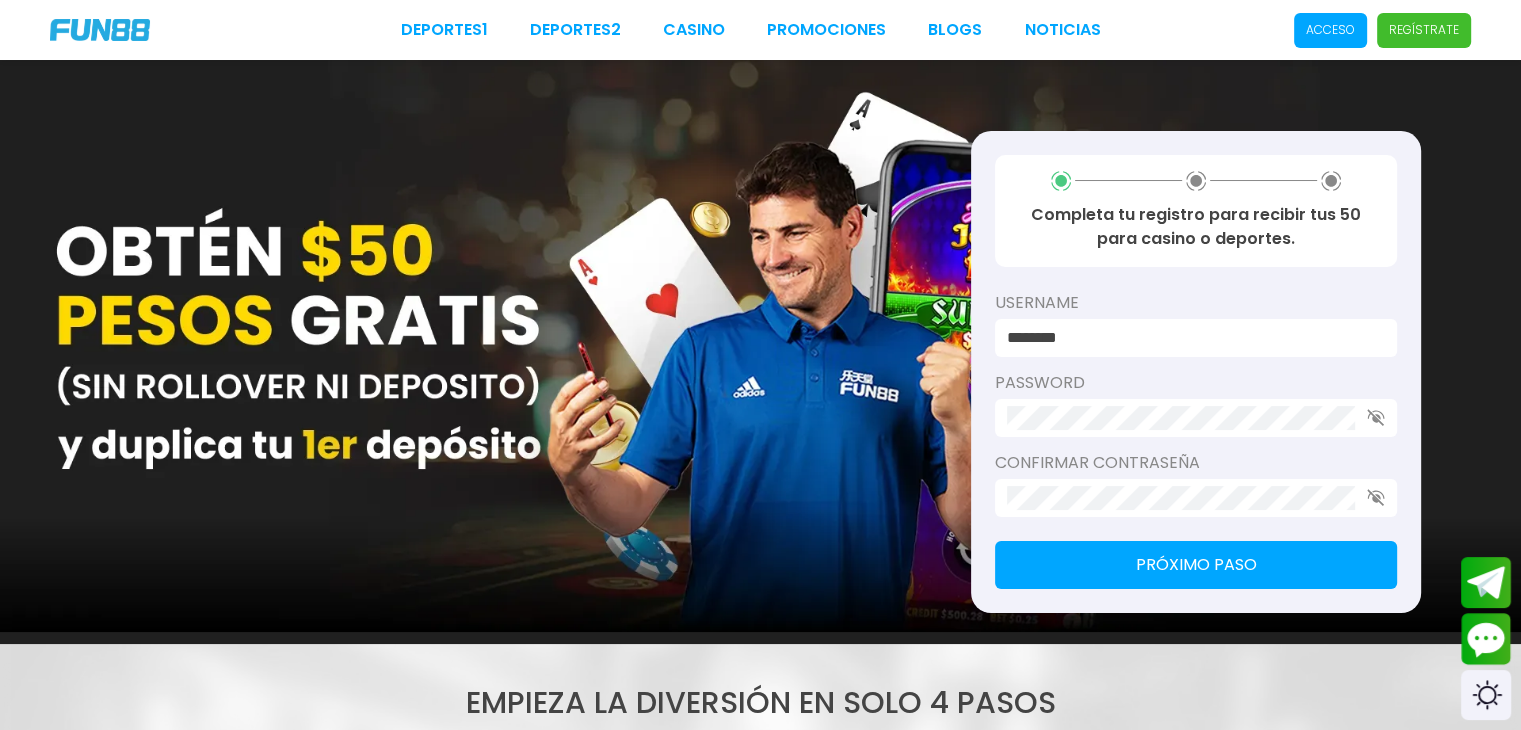type on "********" 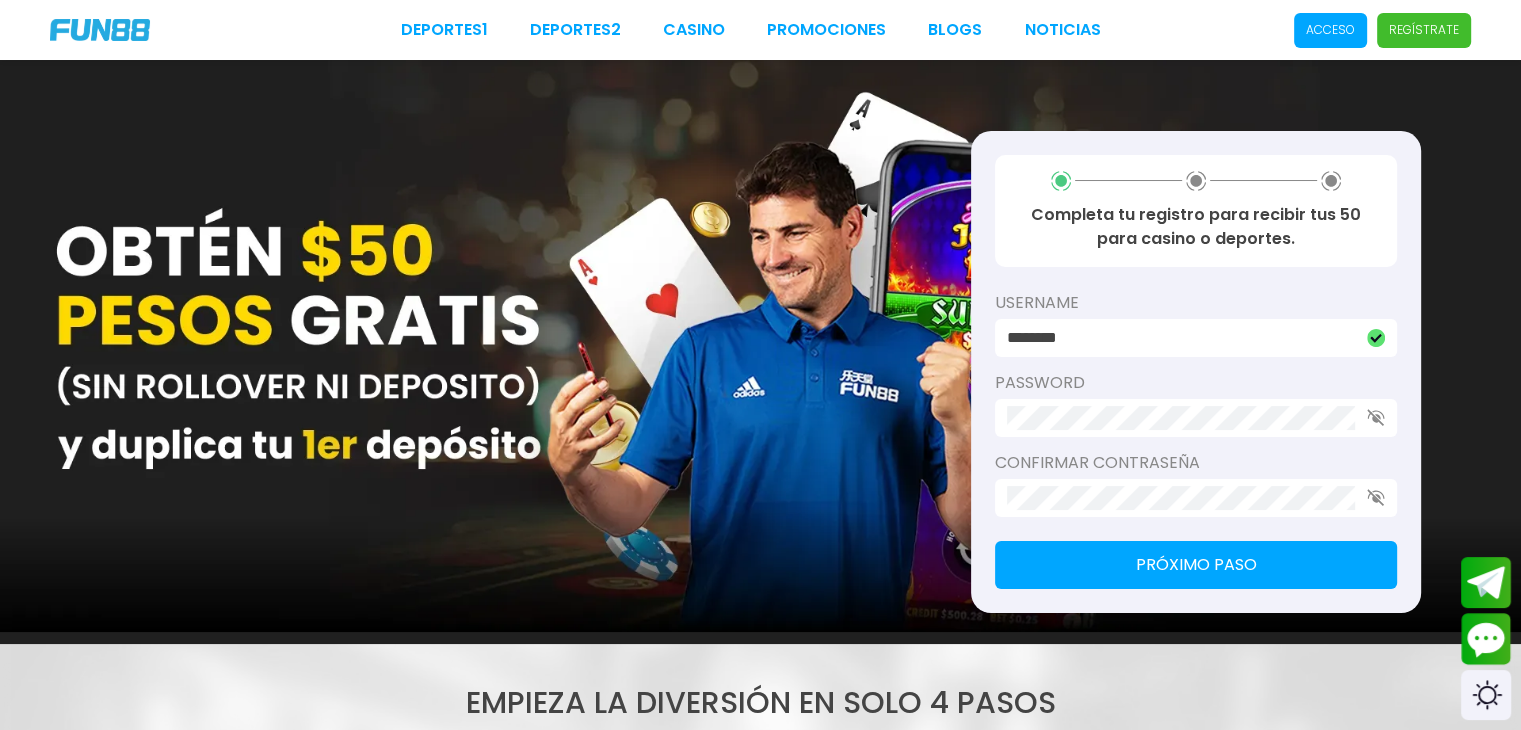 click at bounding box center [1196, 498] 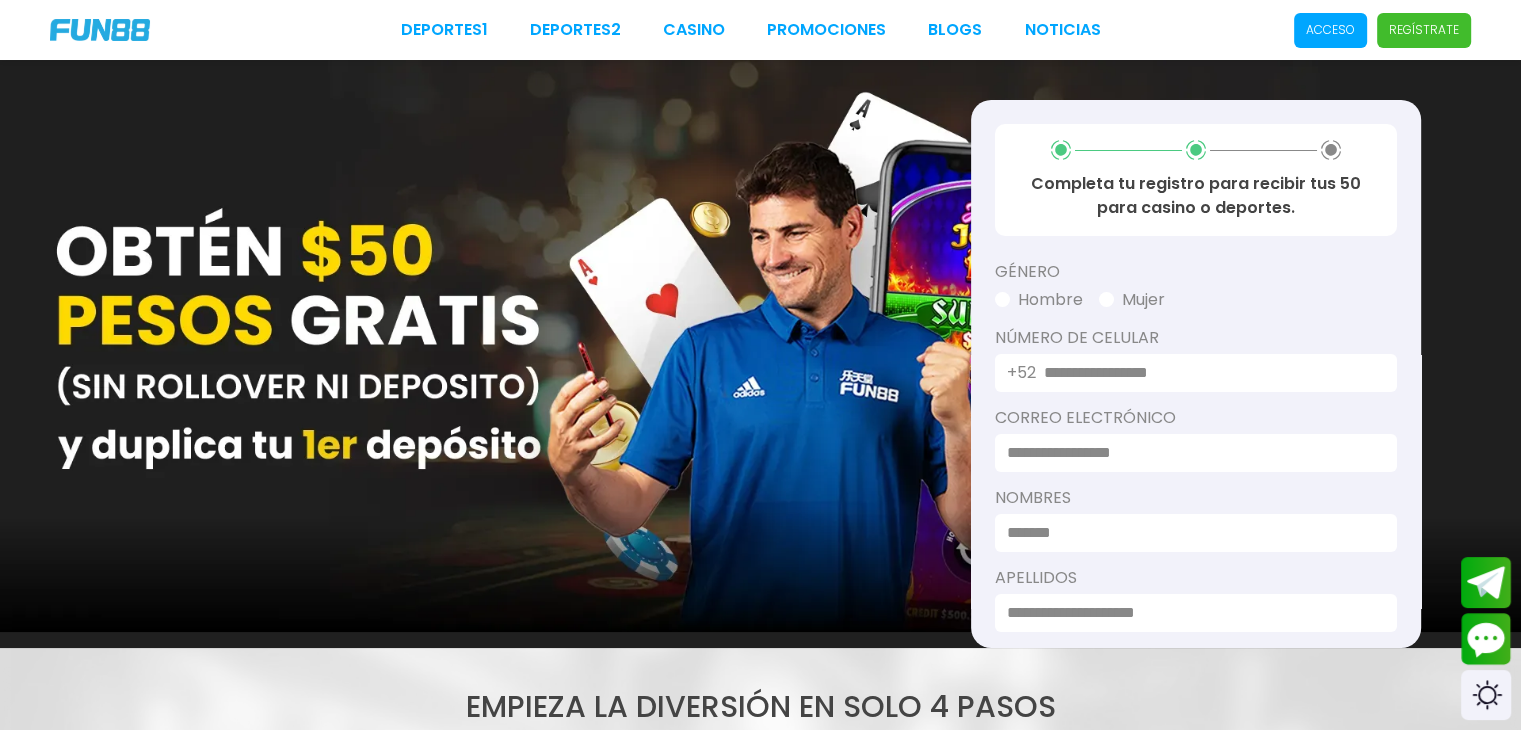 click on "Hombre" at bounding box center [1039, 300] 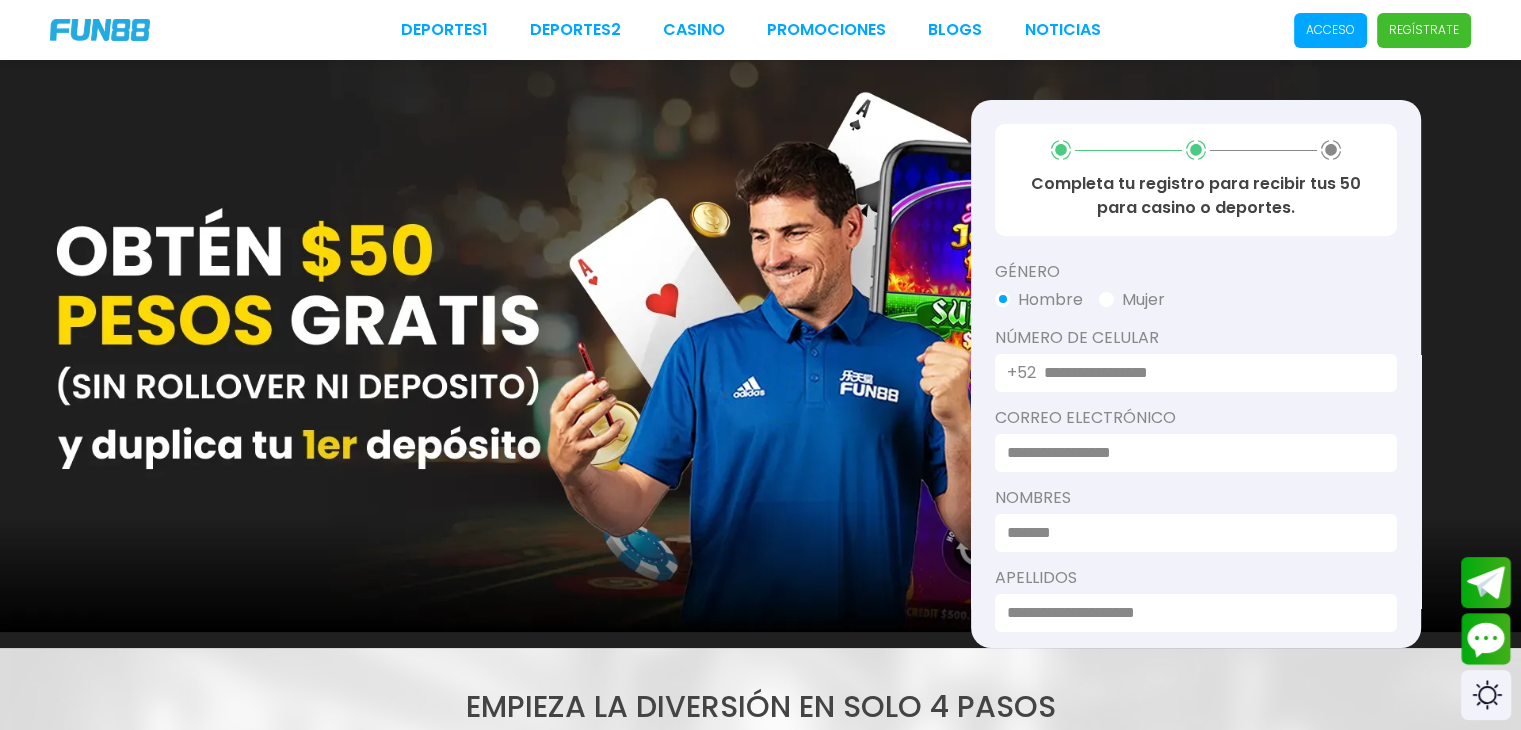 click at bounding box center [1208, 373] 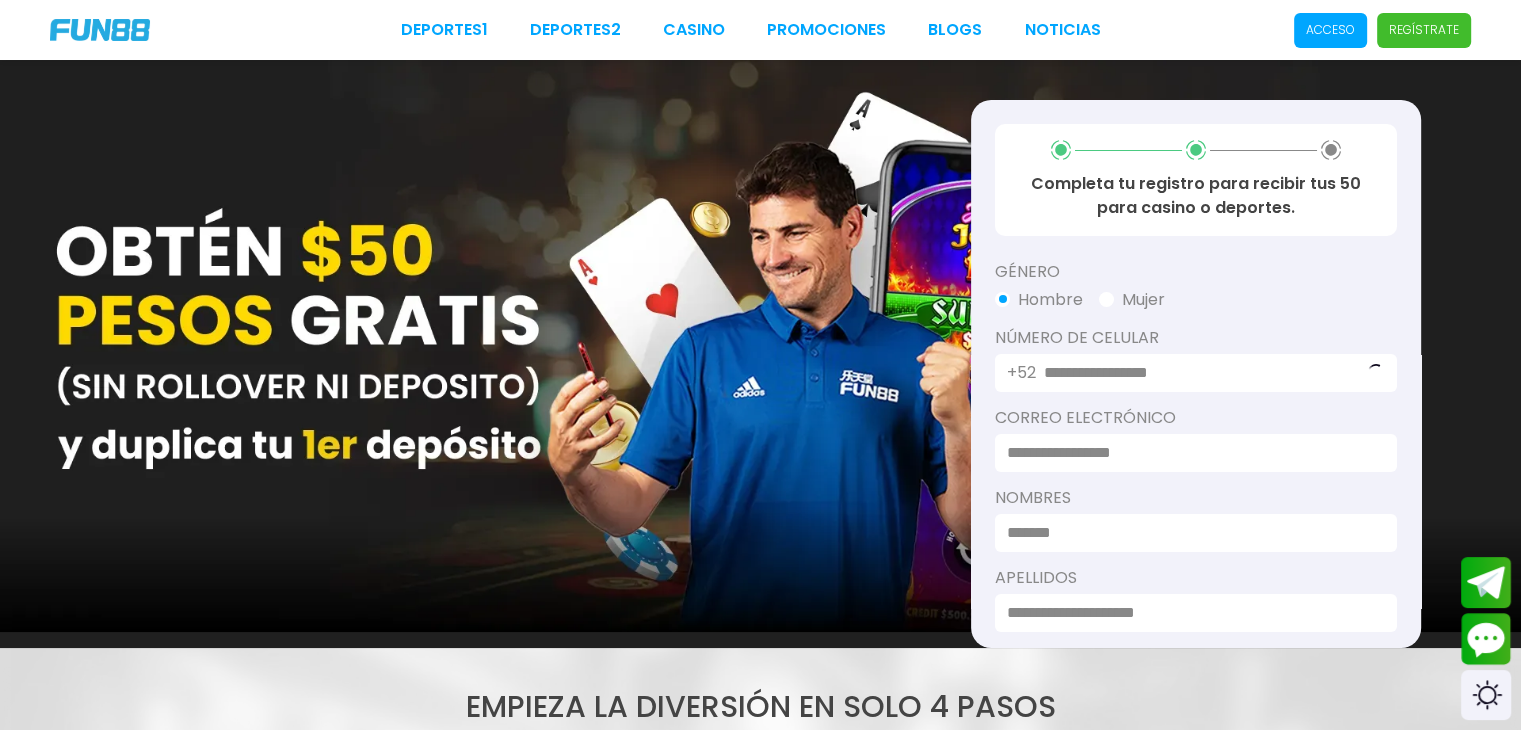 click at bounding box center [1190, 453] 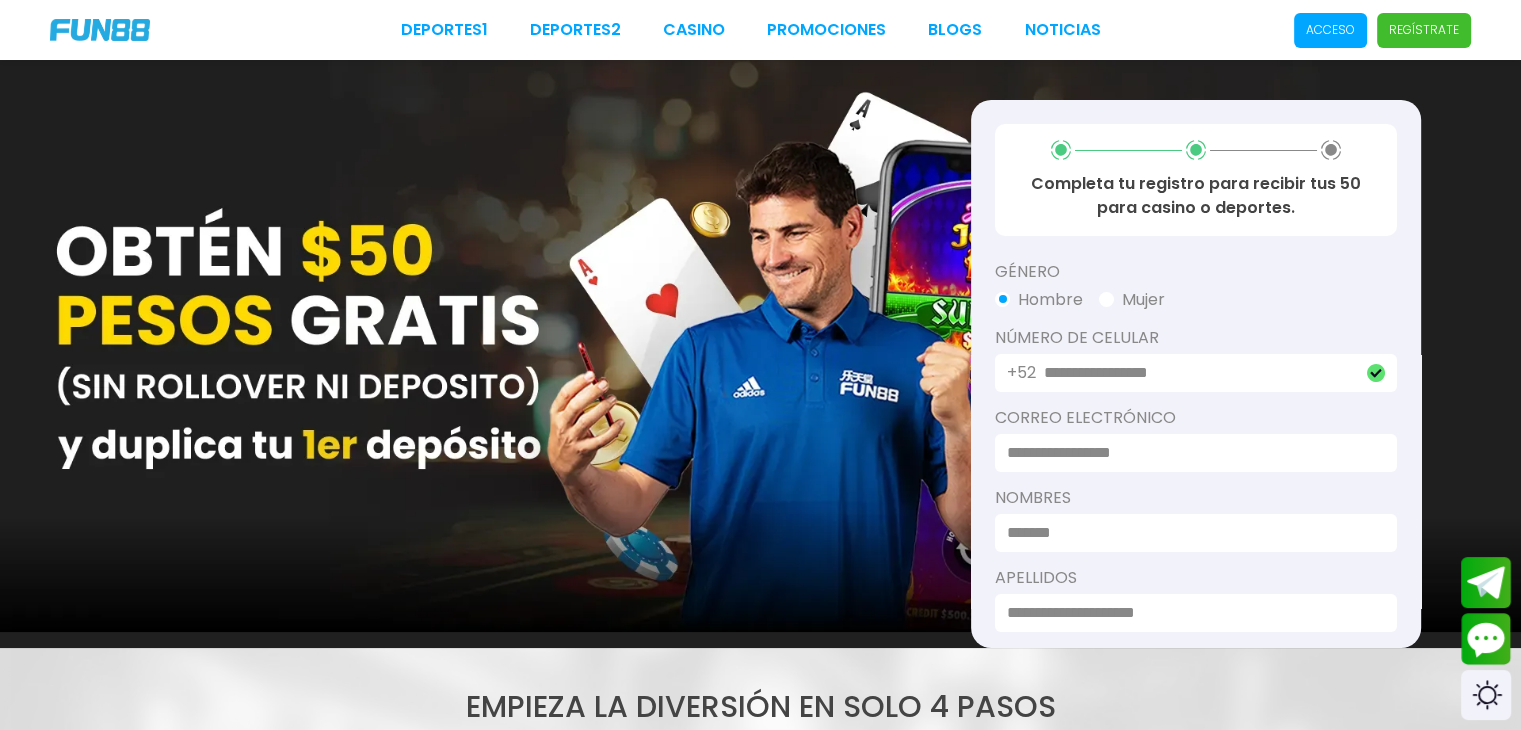 type on "**********" 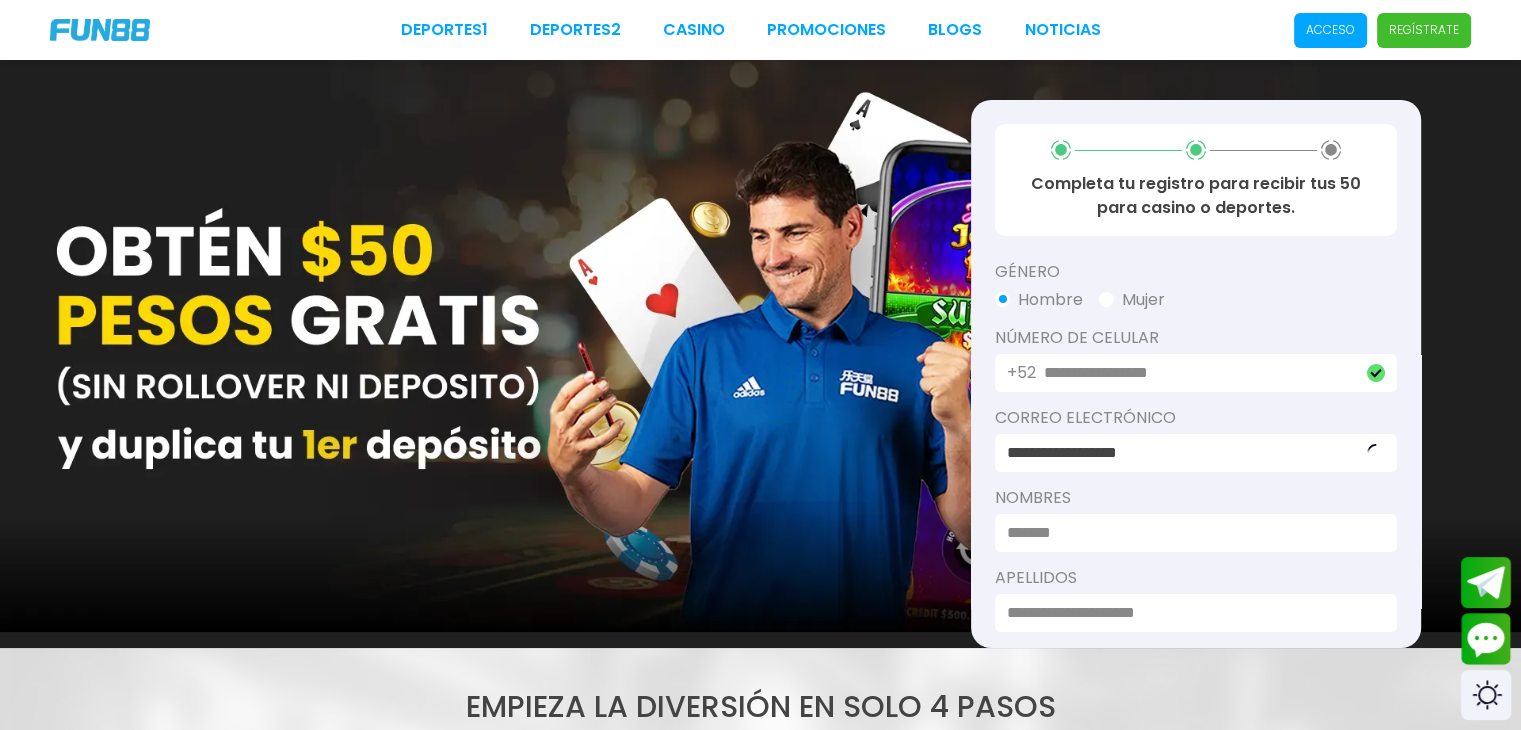 click at bounding box center (1190, 533) 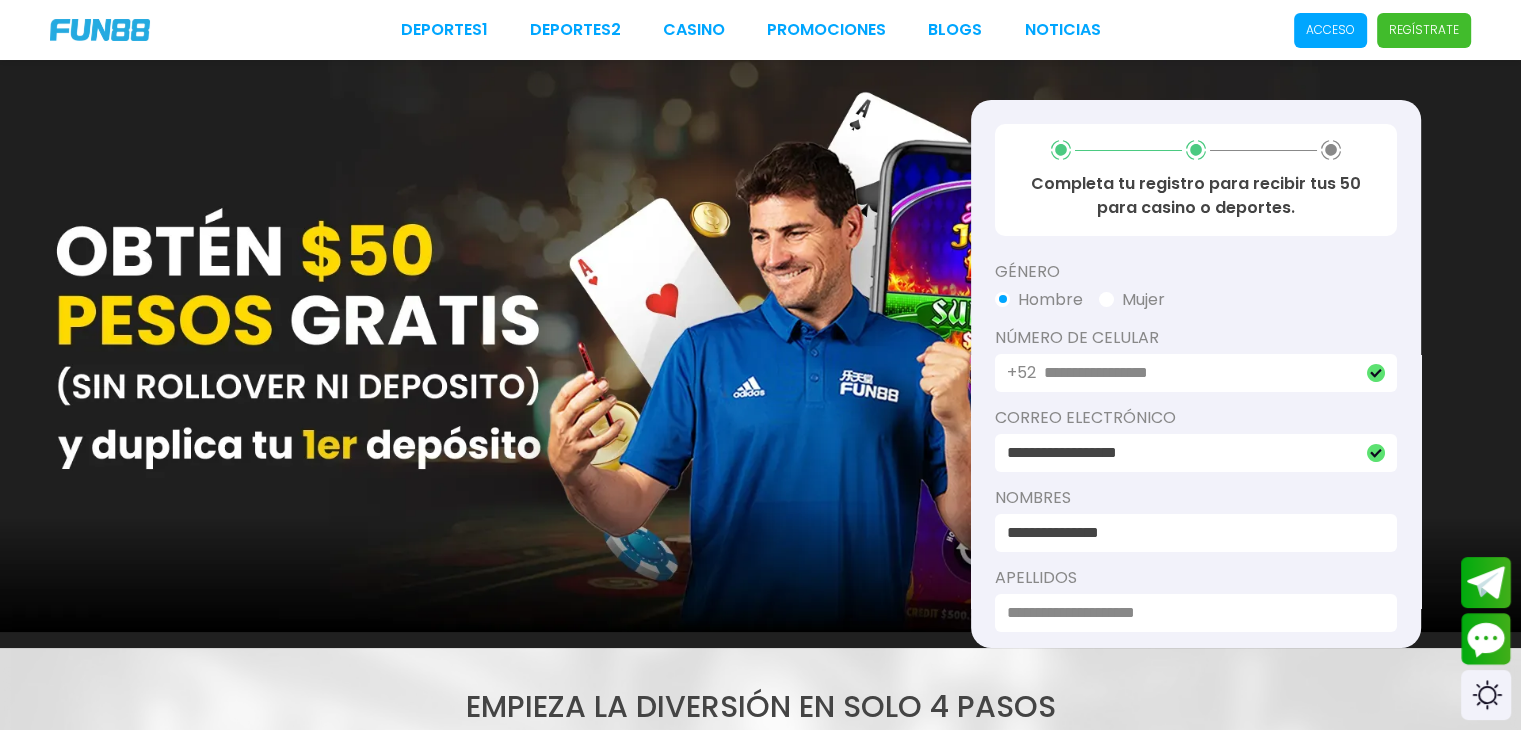 type on "**********" 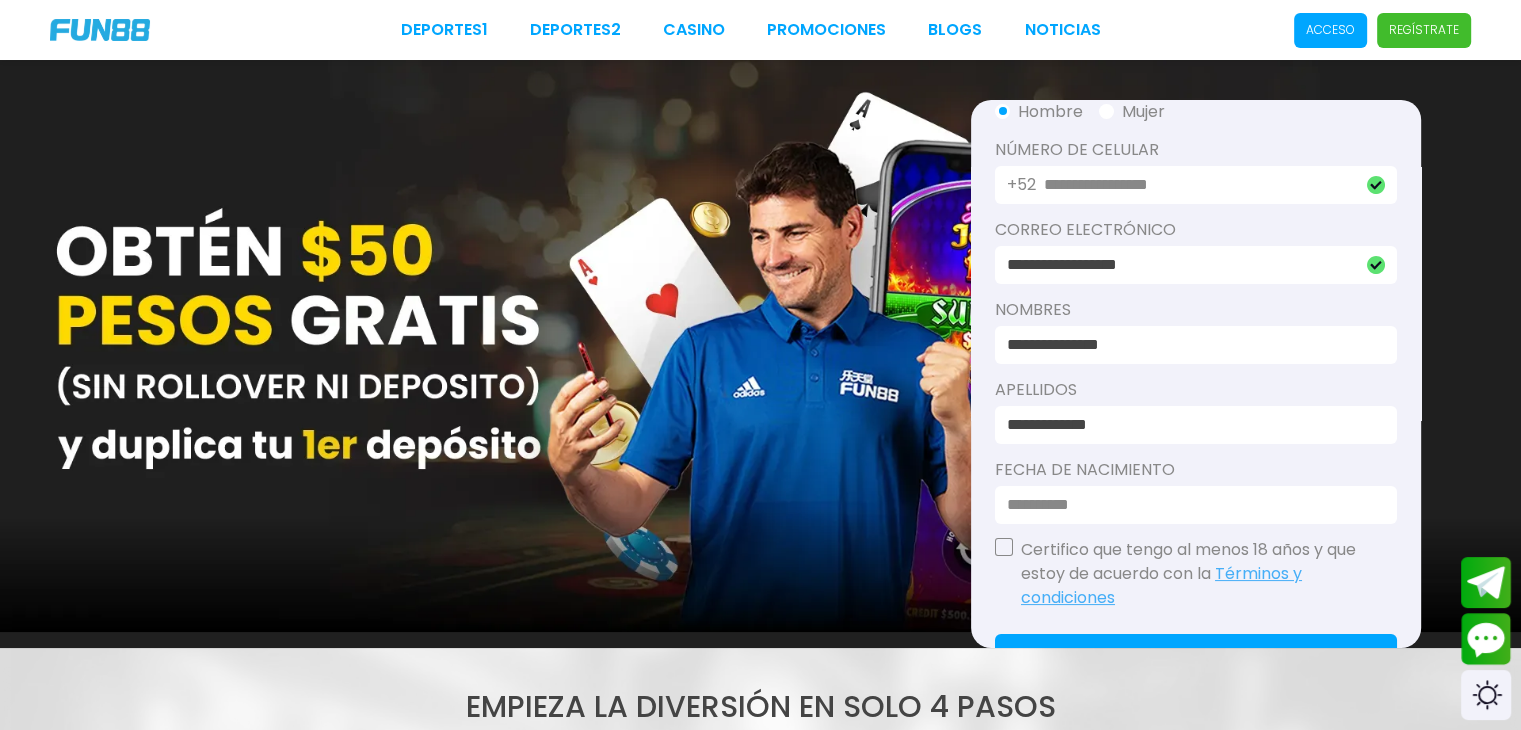 scroll, scrollTop: 238, scrollLeft: 0, axis: vertical 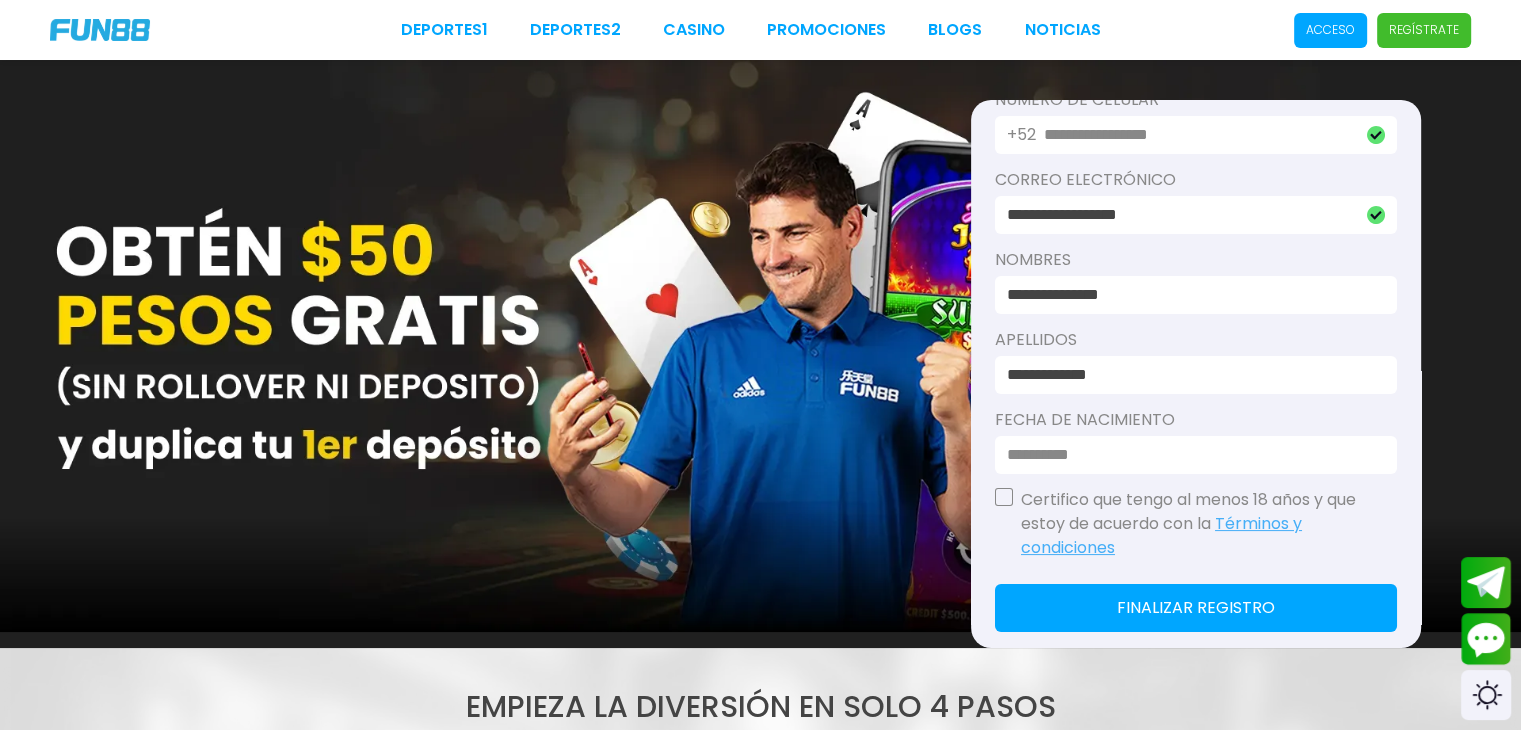 type on "**********" 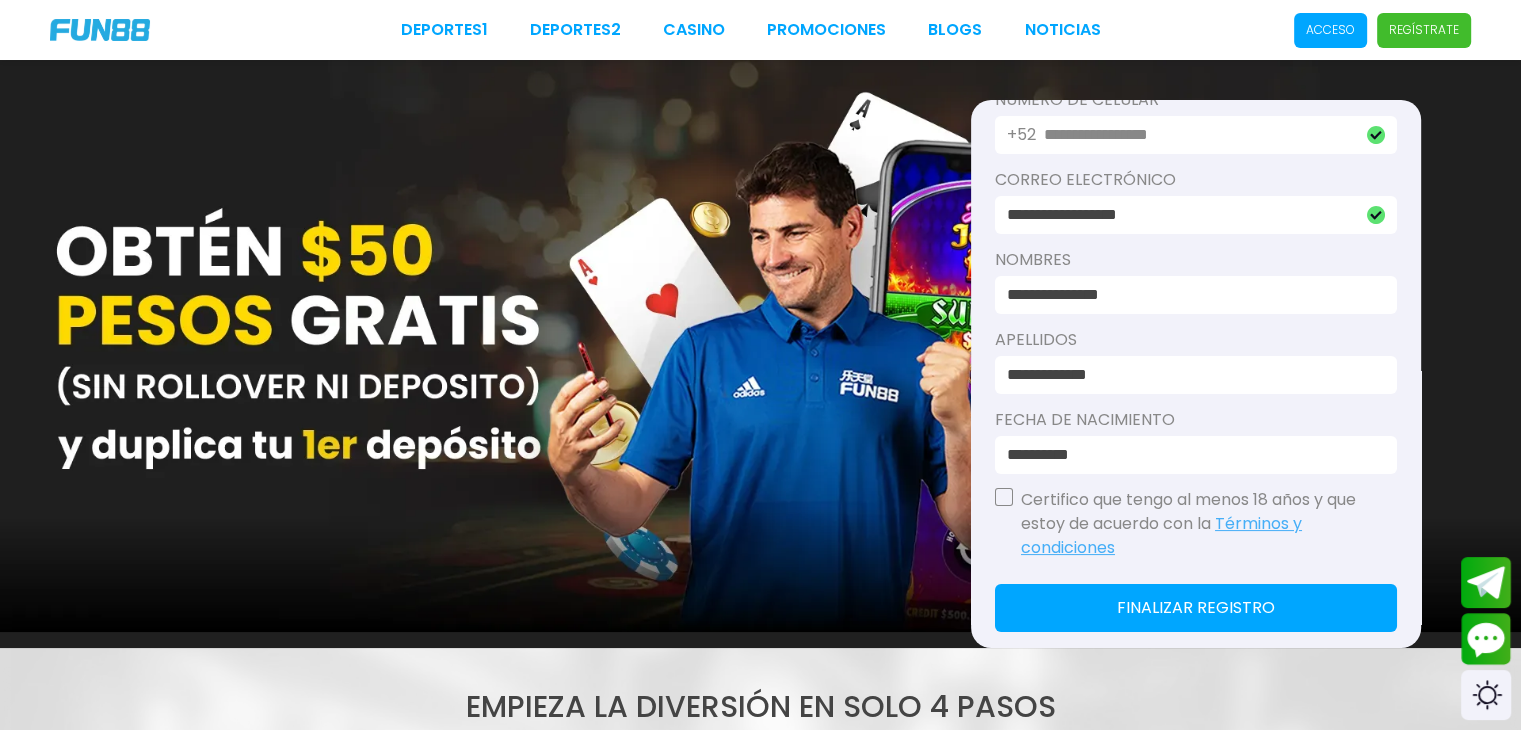 type on "**********" 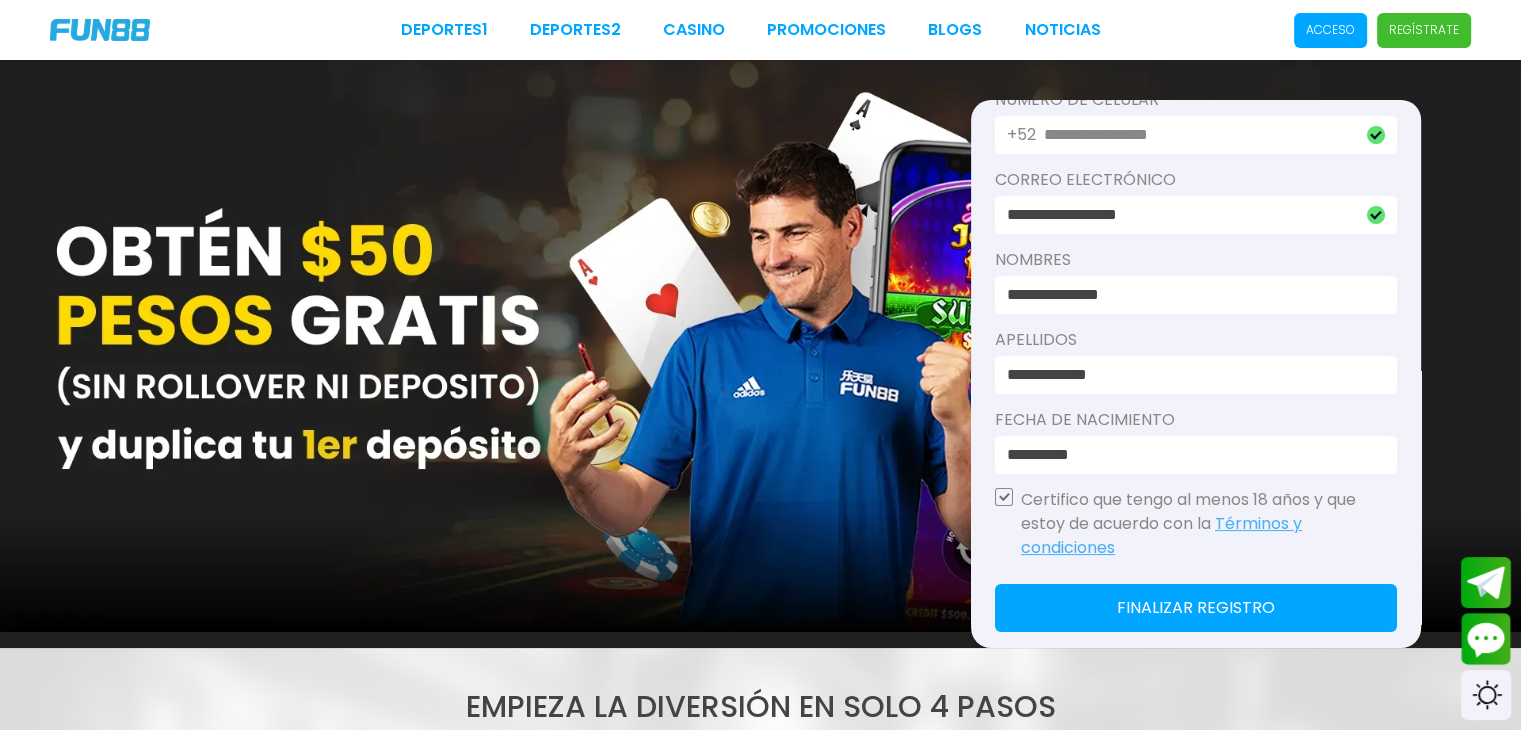 click on "Finalizar registro" 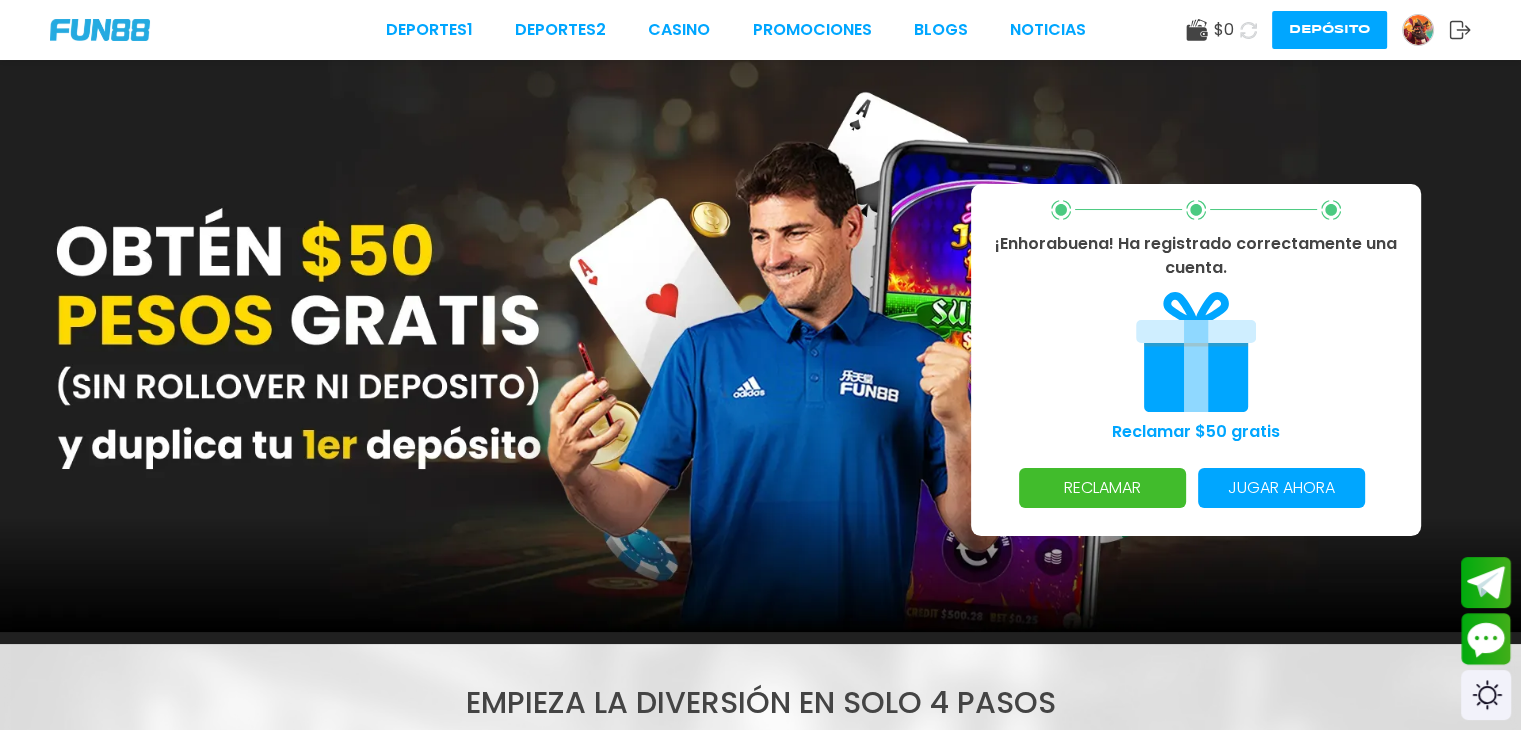 click on "RECLAMAR" at bounding box center (1102, 488) 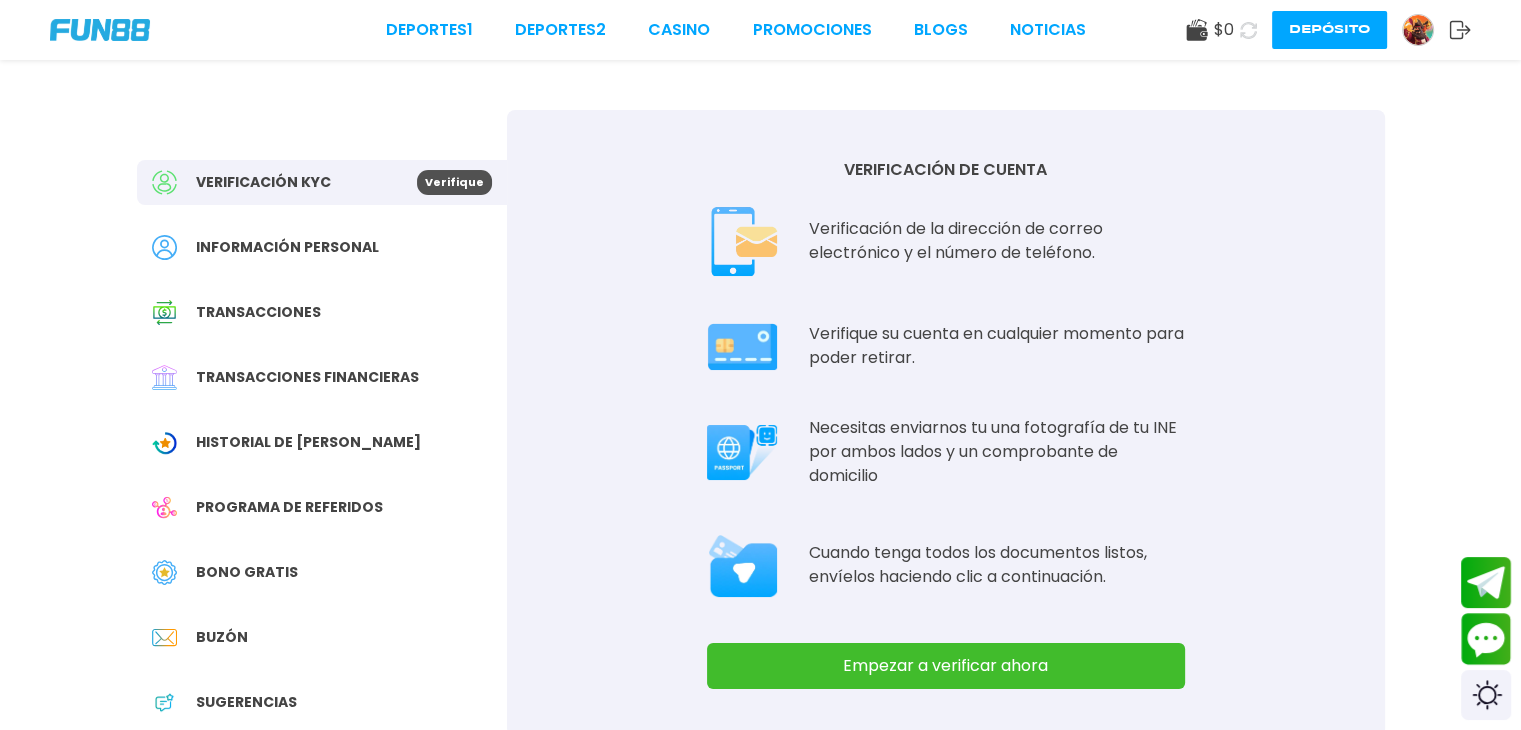 click on "Empezar a verificar ahora" at bounding box center (946, 666) 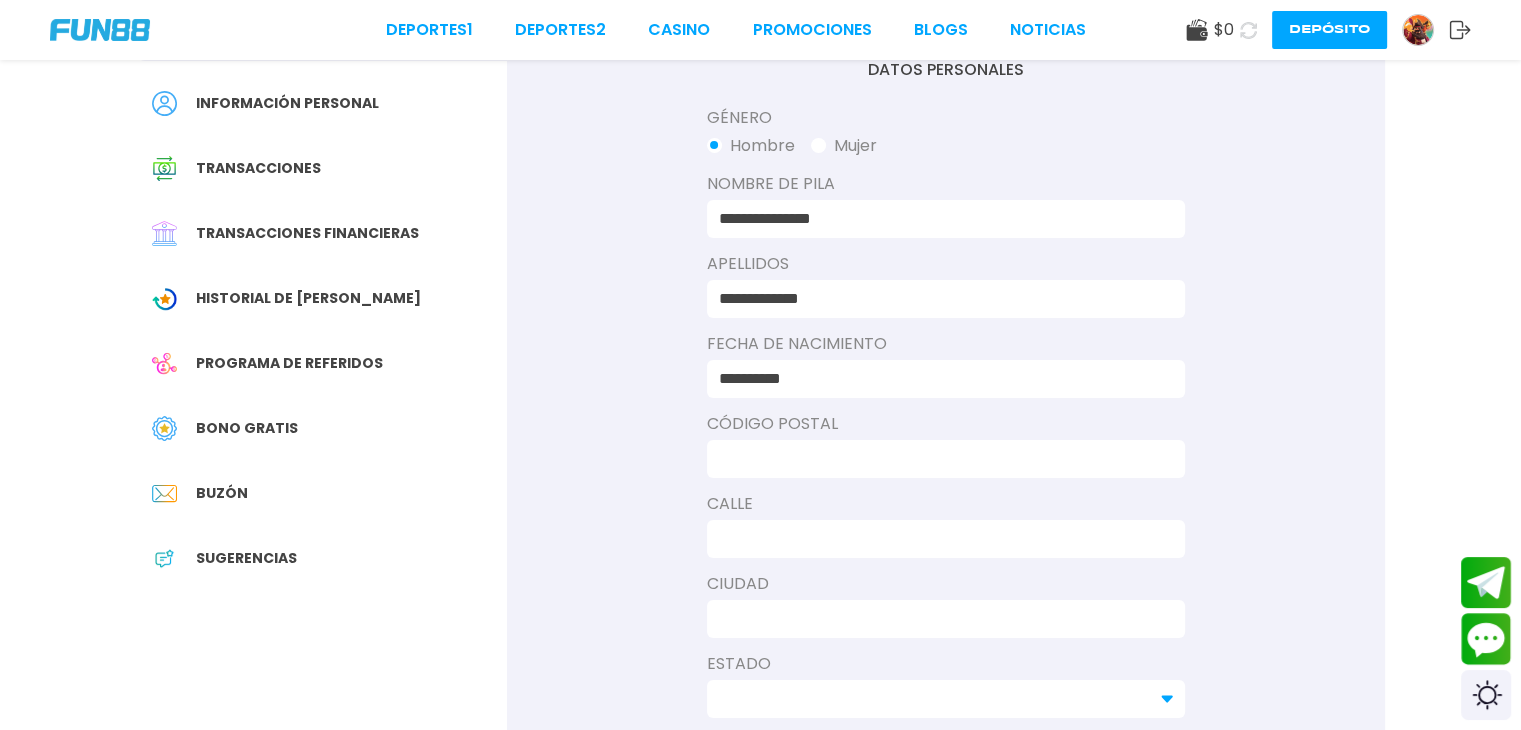 scroll, scrollTop: 147, scrollLeft: 0, axis: vertical 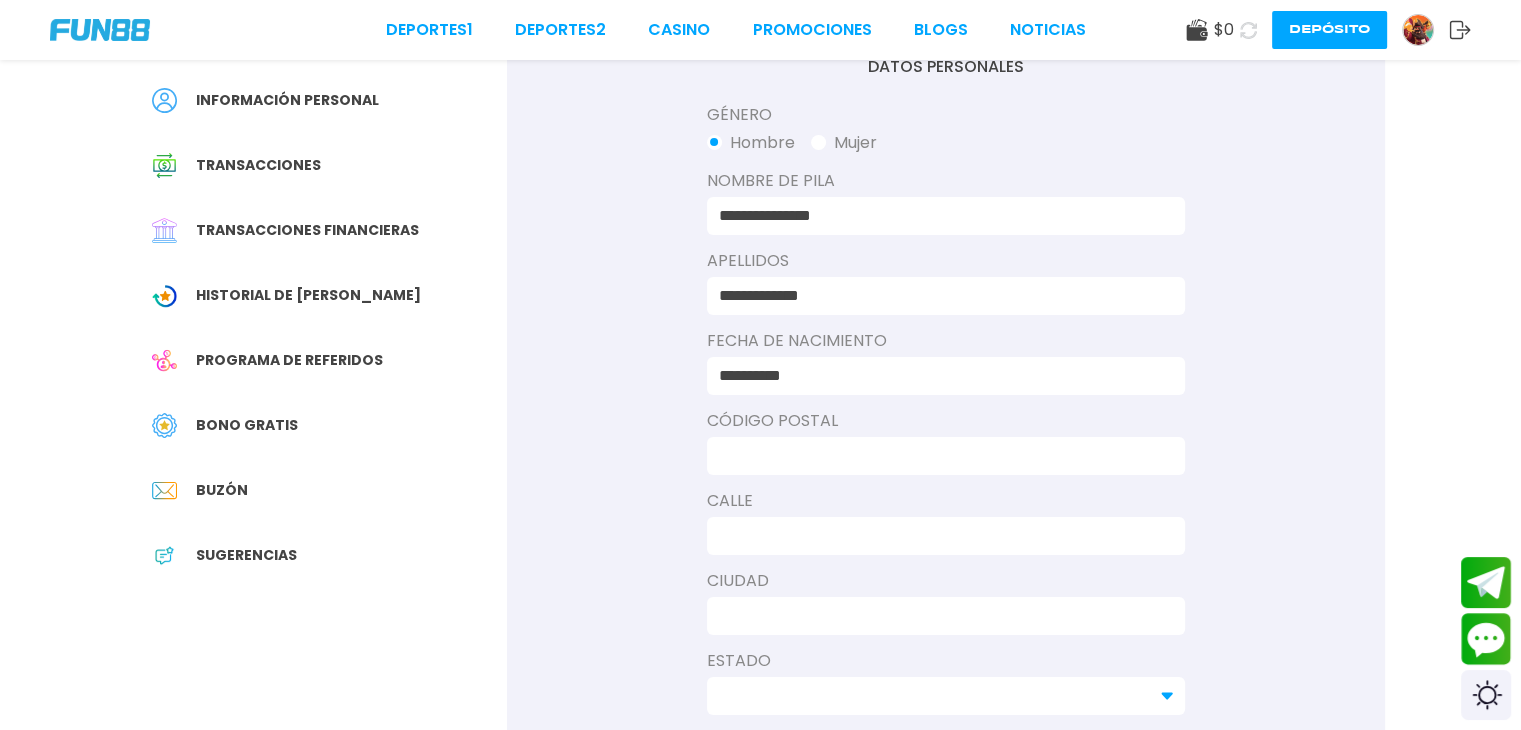 click at bounding box center (940, 456) 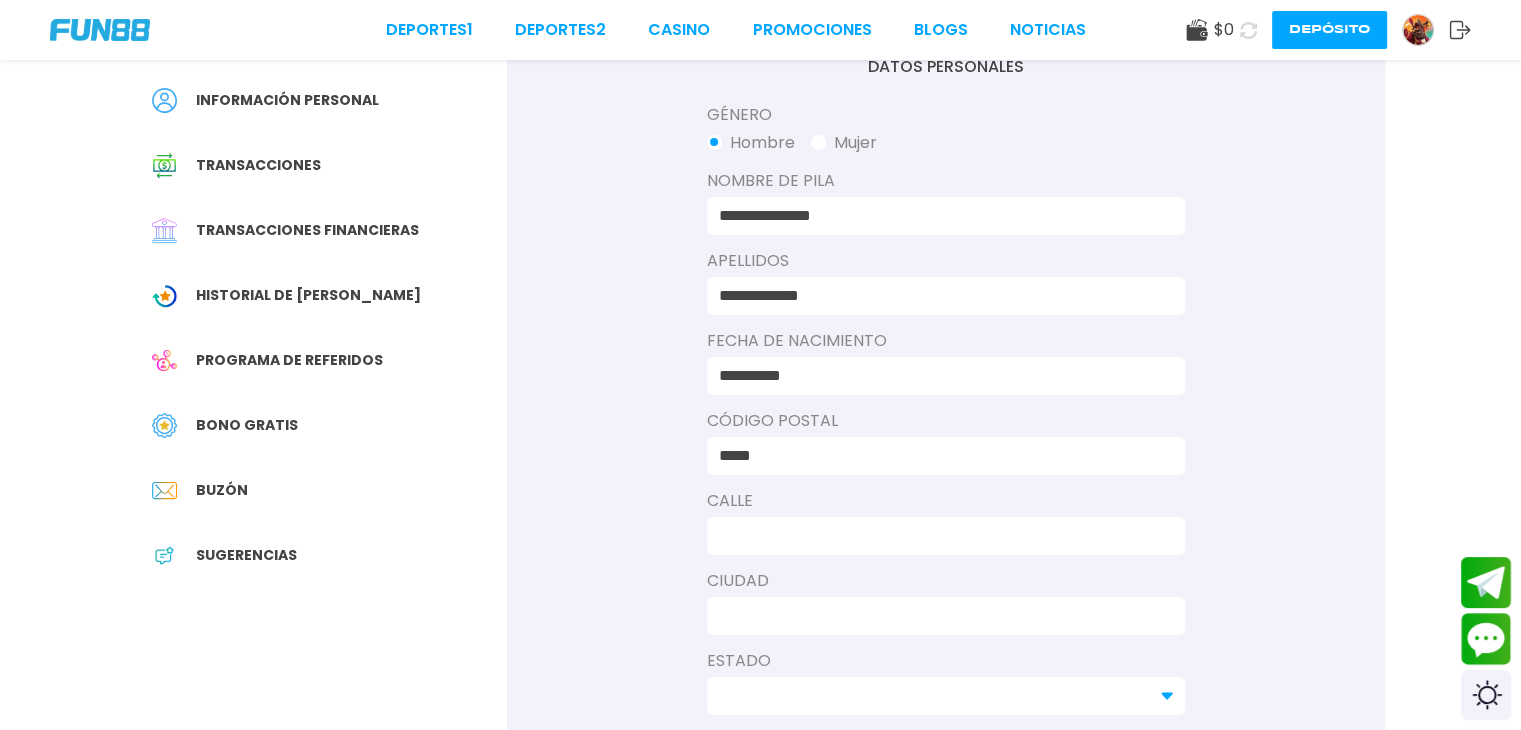 type on "*****" 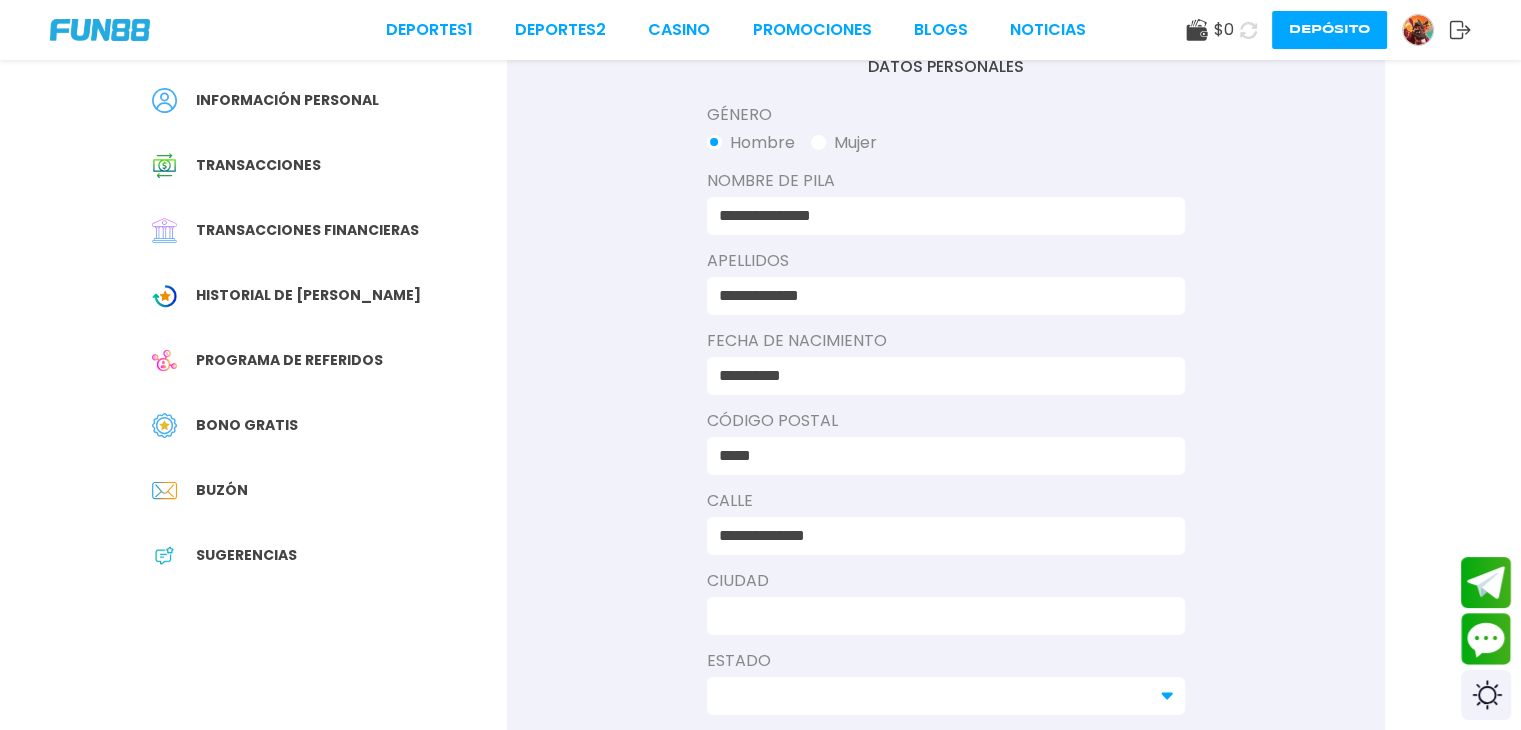 type on "********" 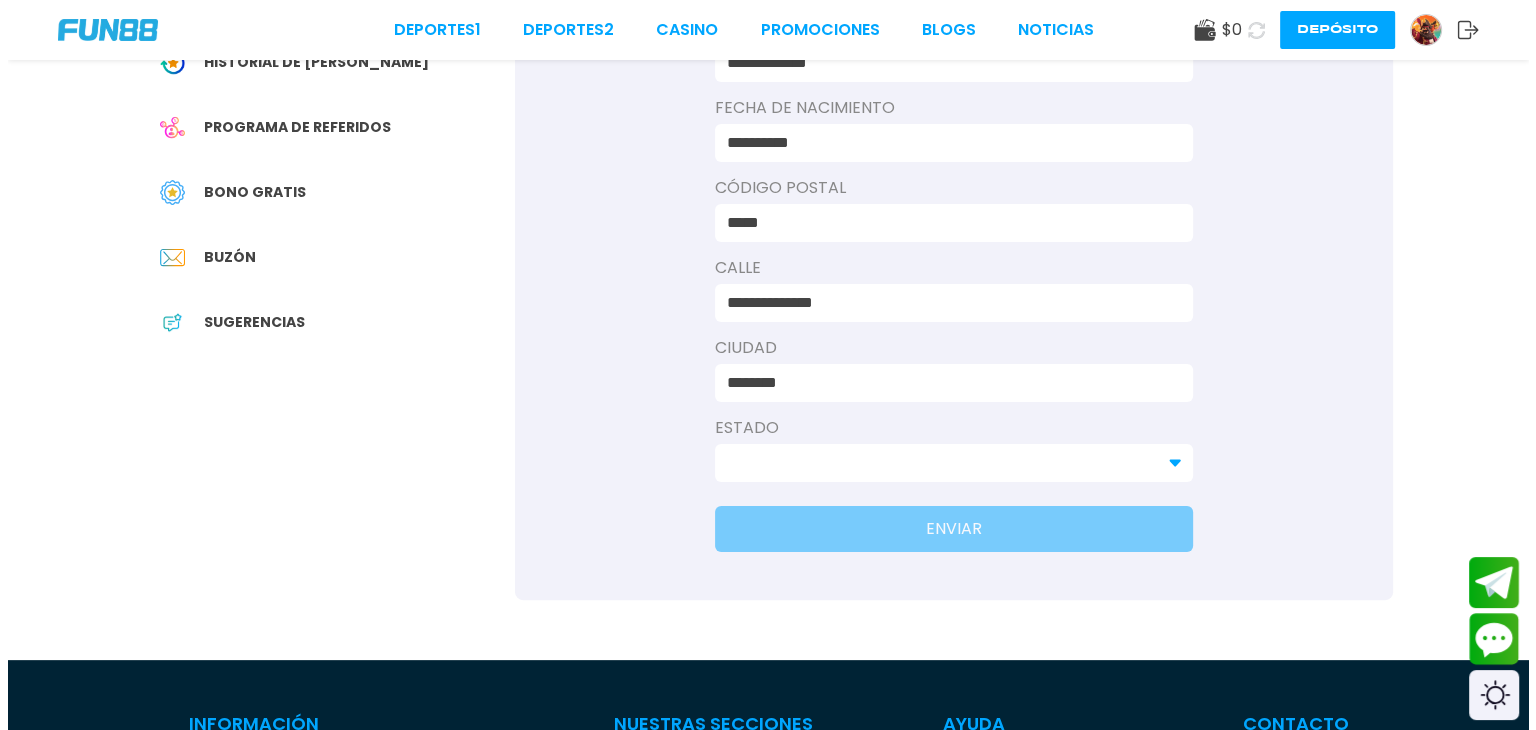 scroll, scrollTop: 411, scrollLeft: 0, axis: vertical 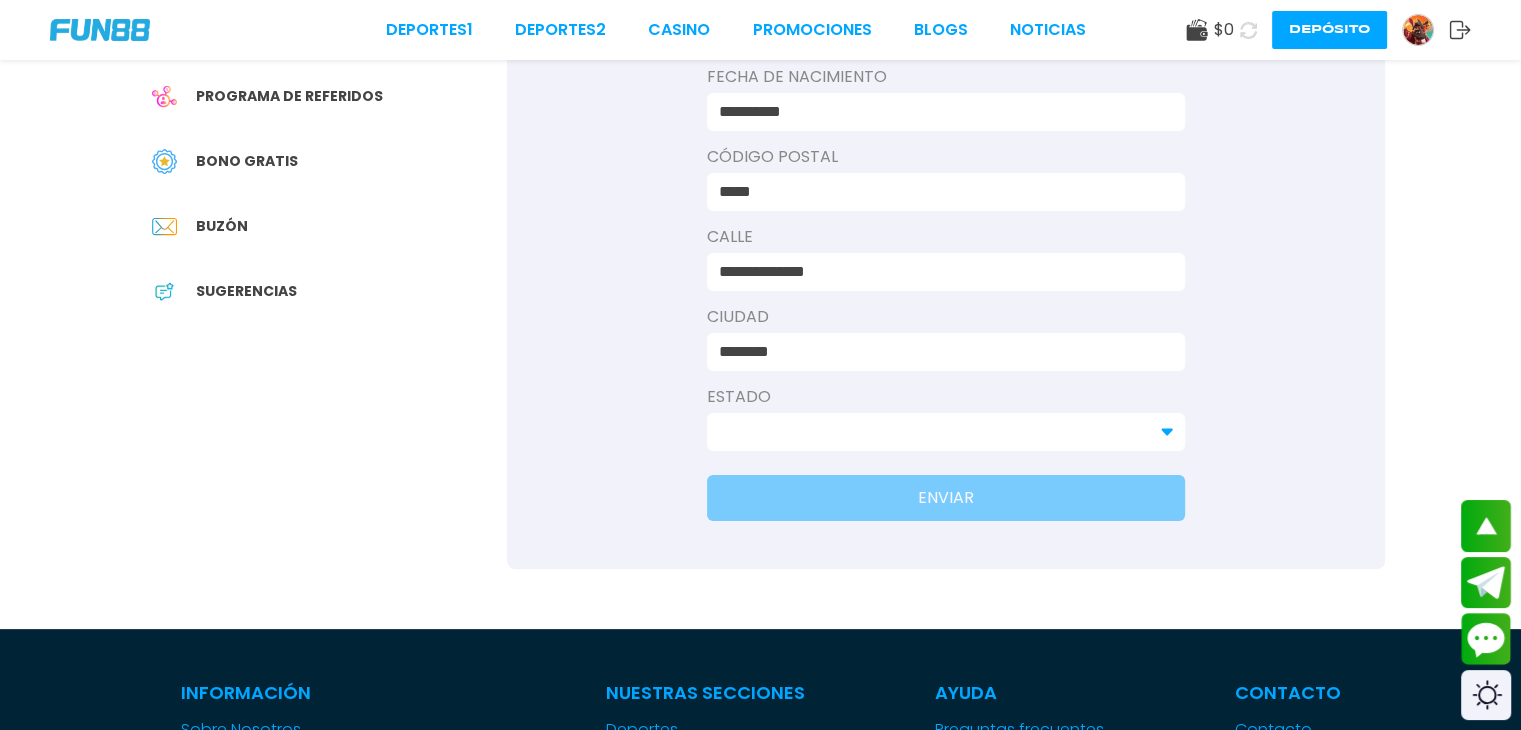 click at bounding box center (934, 432) 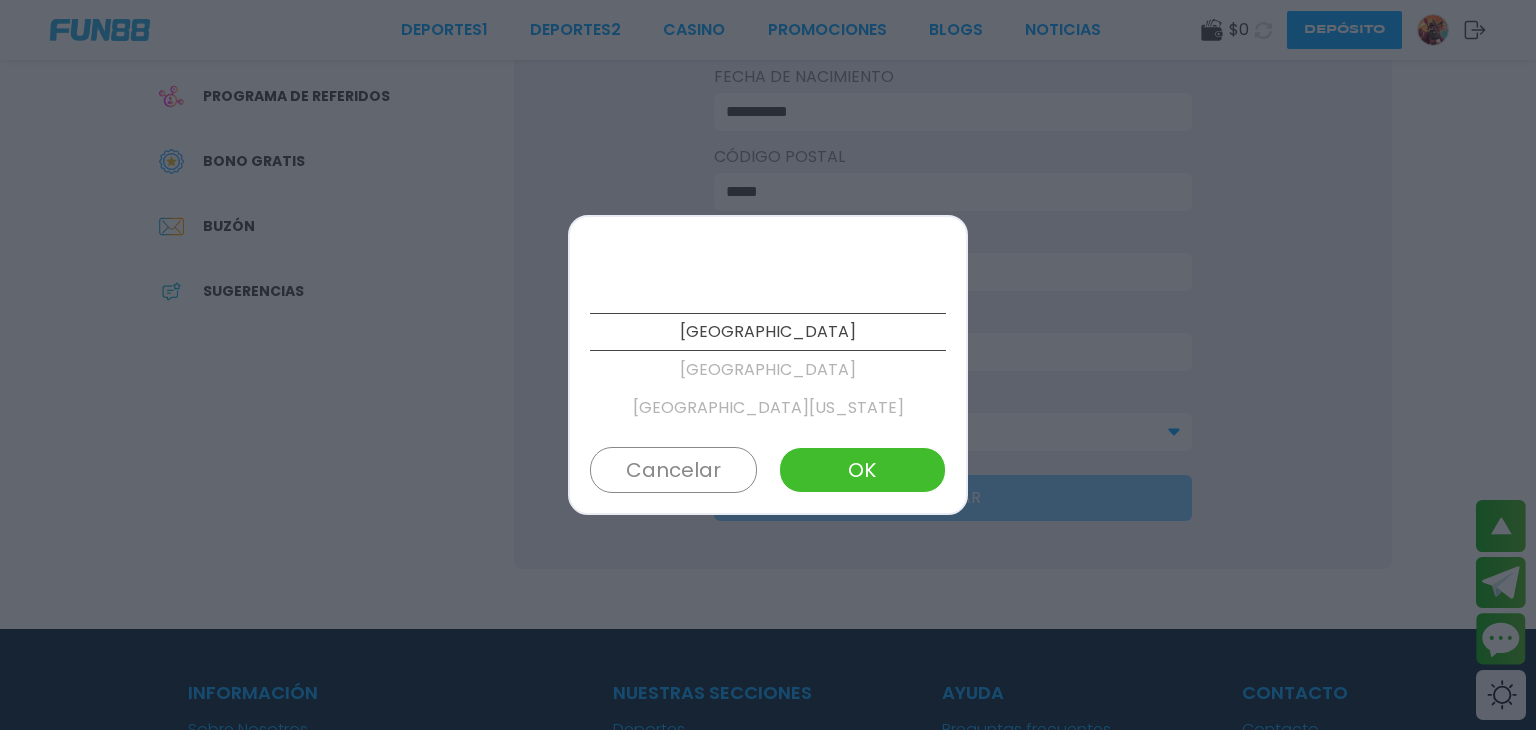 click on "[GEOGRAPHIC_DATA][US_STATE]" at bounding box center (768, 408) 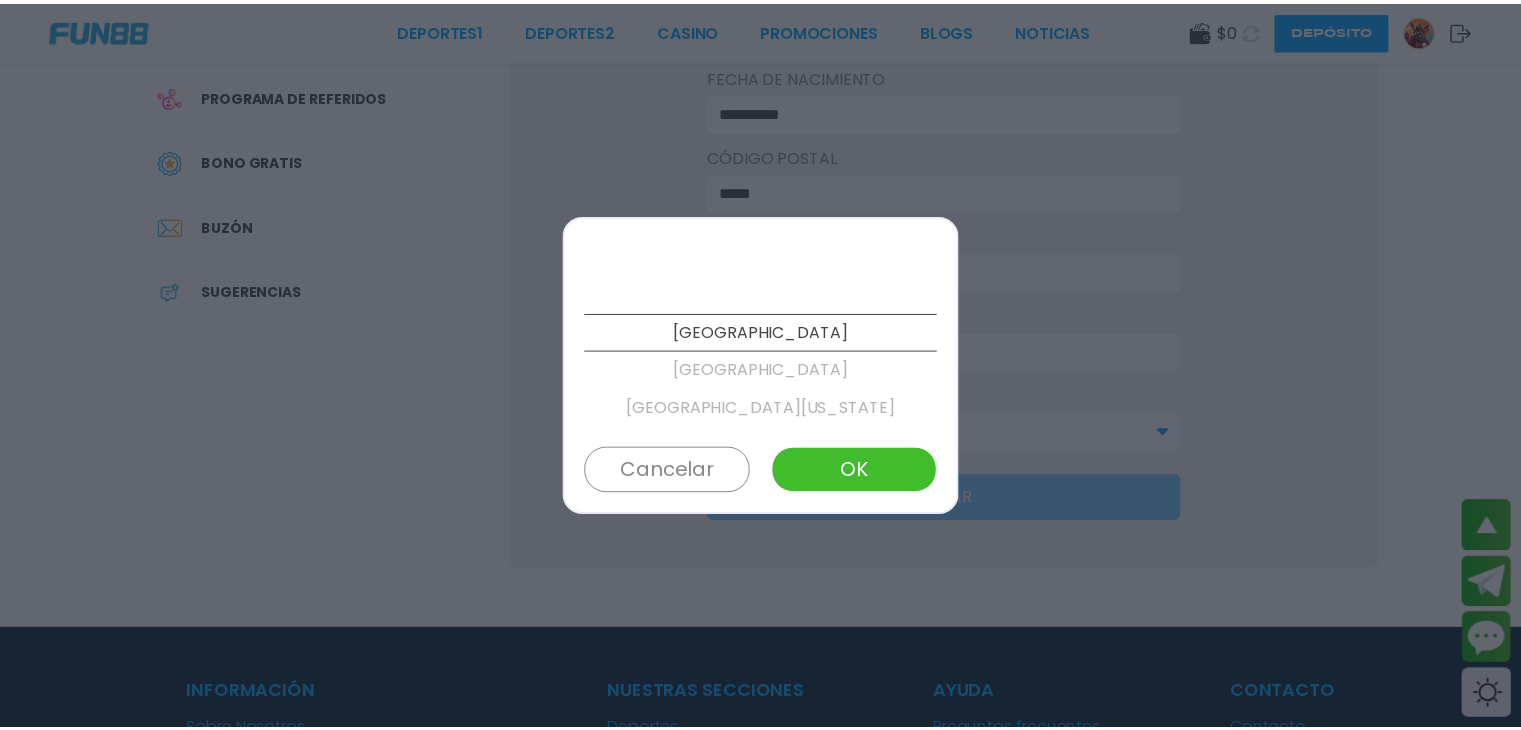 scroll, scrollTop: 76, scrollLeft: 0, axis: vertical 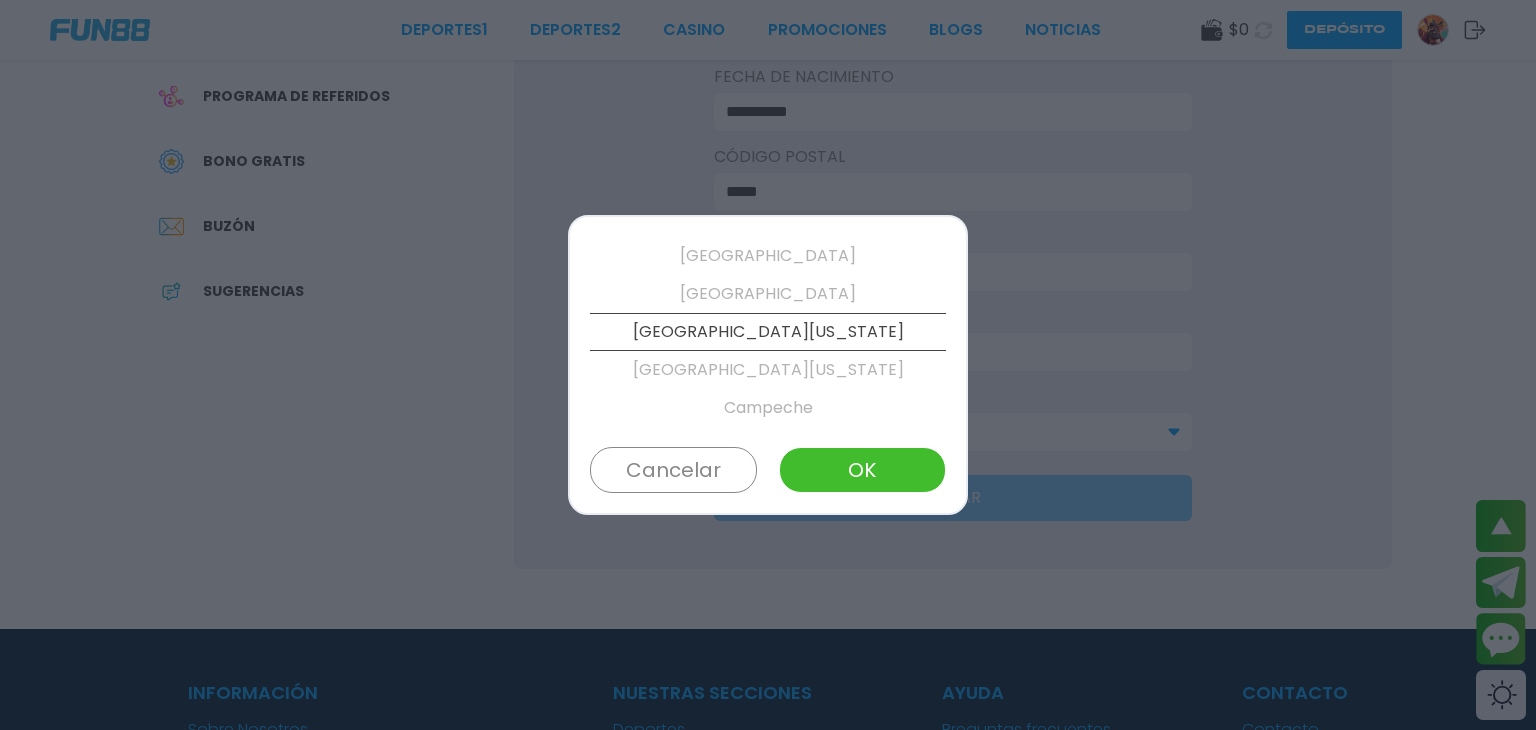 click on "OK" at bounding box center [862, 470] 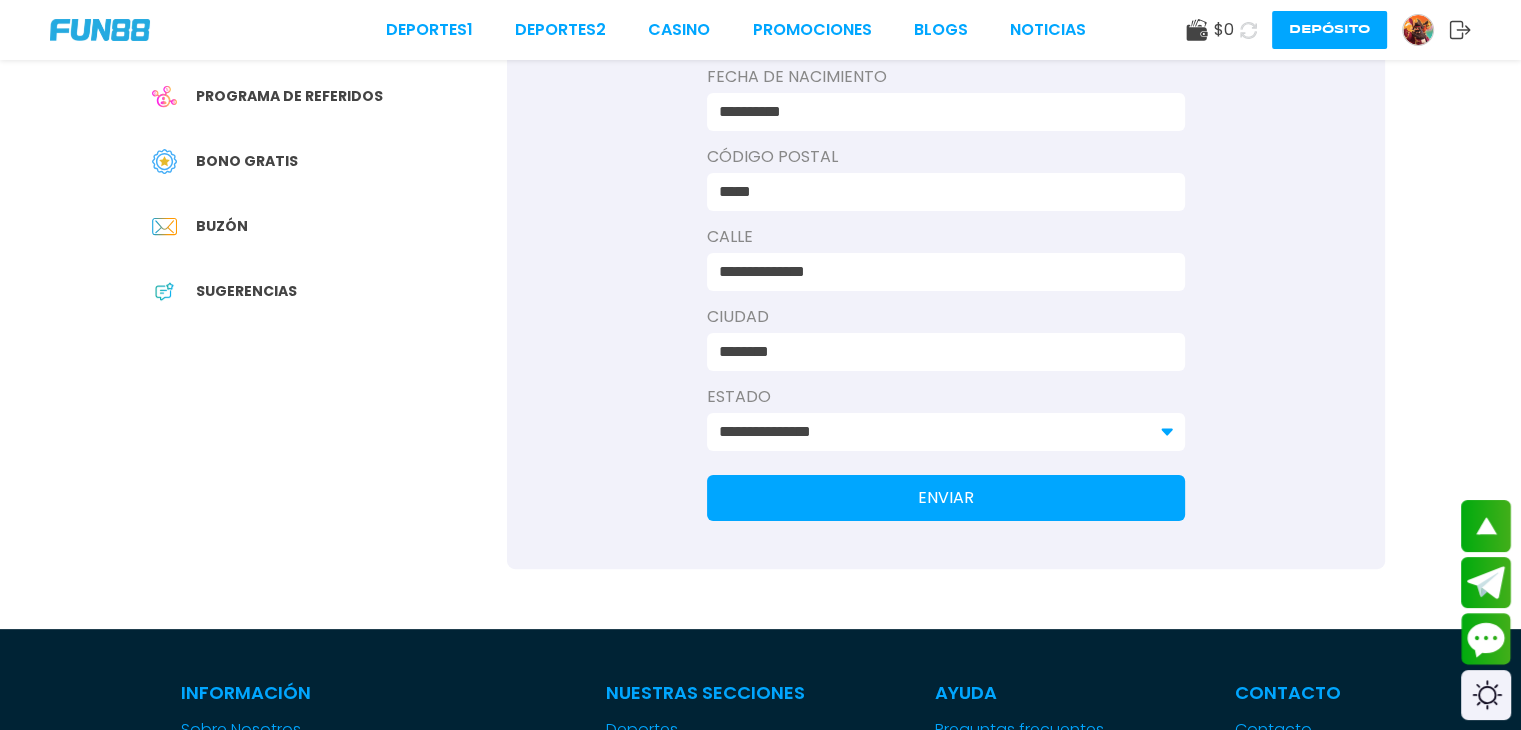 click on "ENVIAR" at bounding box center [946, 498] 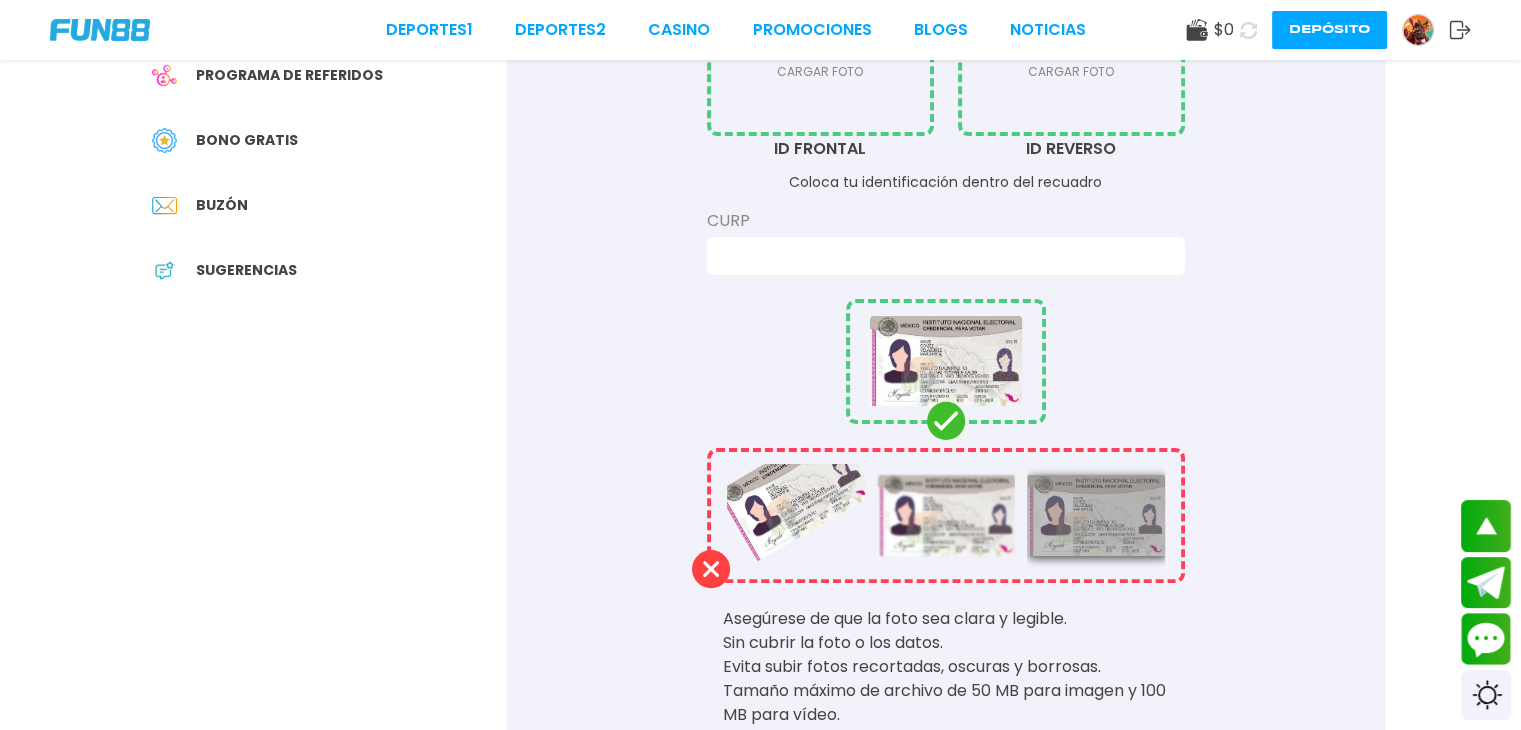 scroll, scrollTop: 432, scrollLeft: 0, axis: vertical 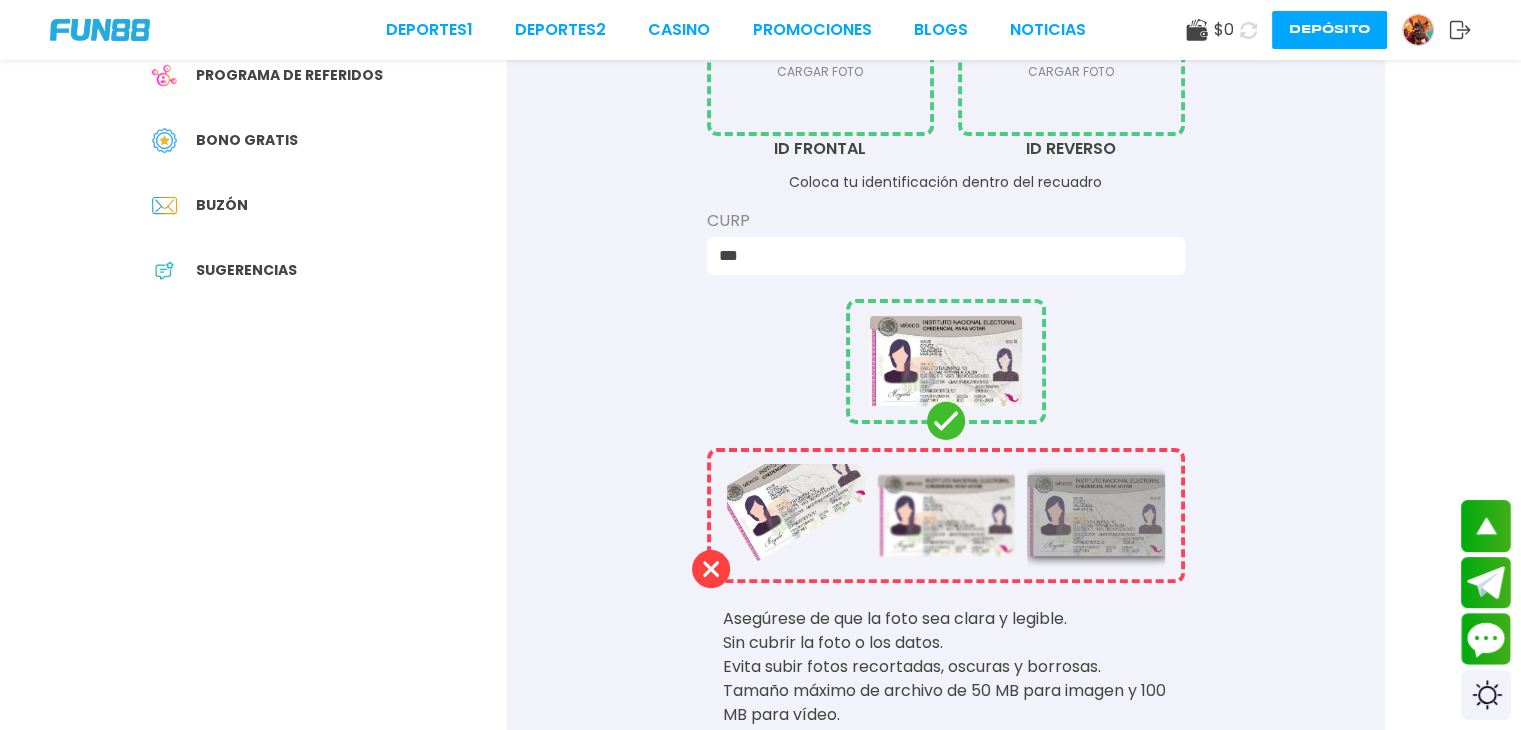 click on "***" at bounding box center [940, 256] 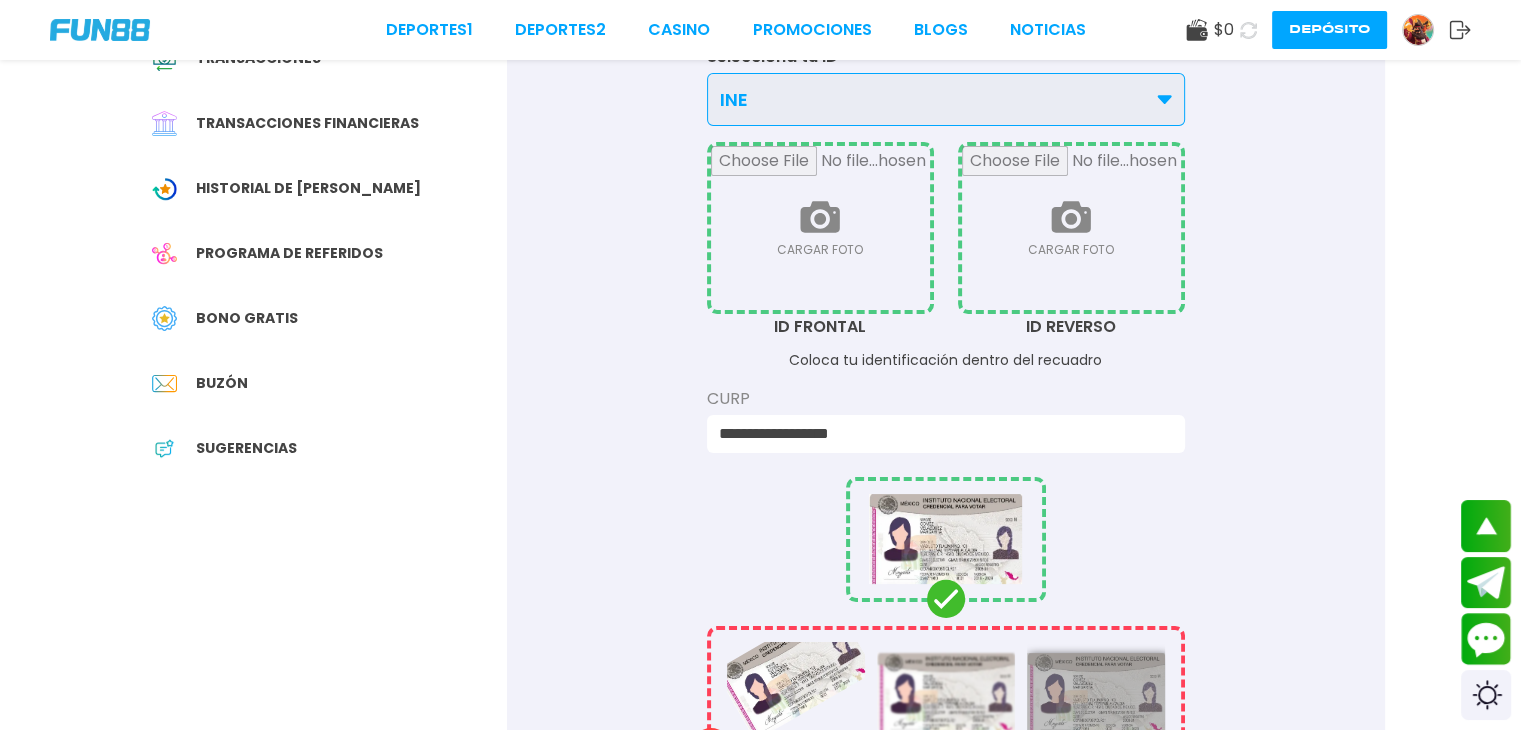 scroll, scrollTop: 247, scrollLeft: 0, axis: vertical 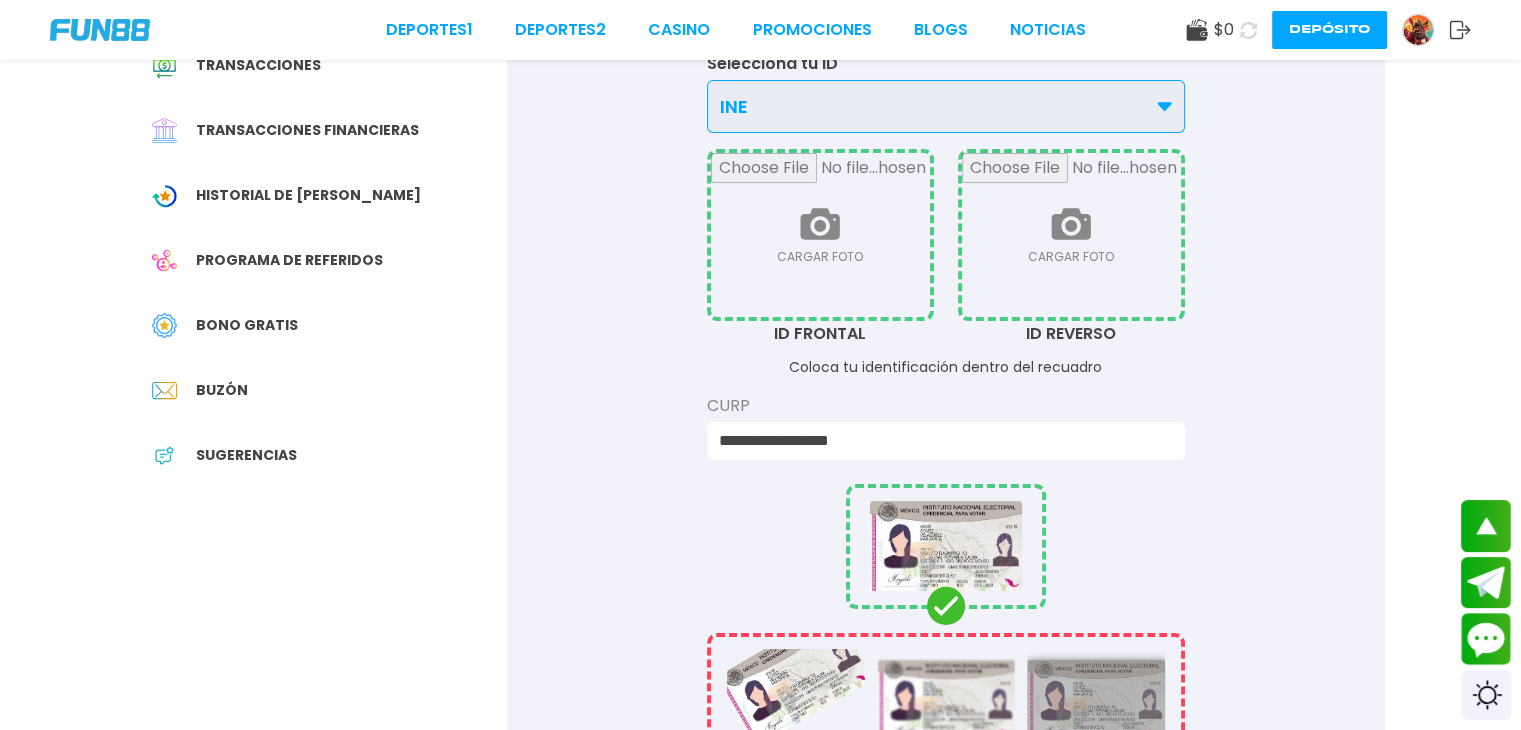 type on "**********" 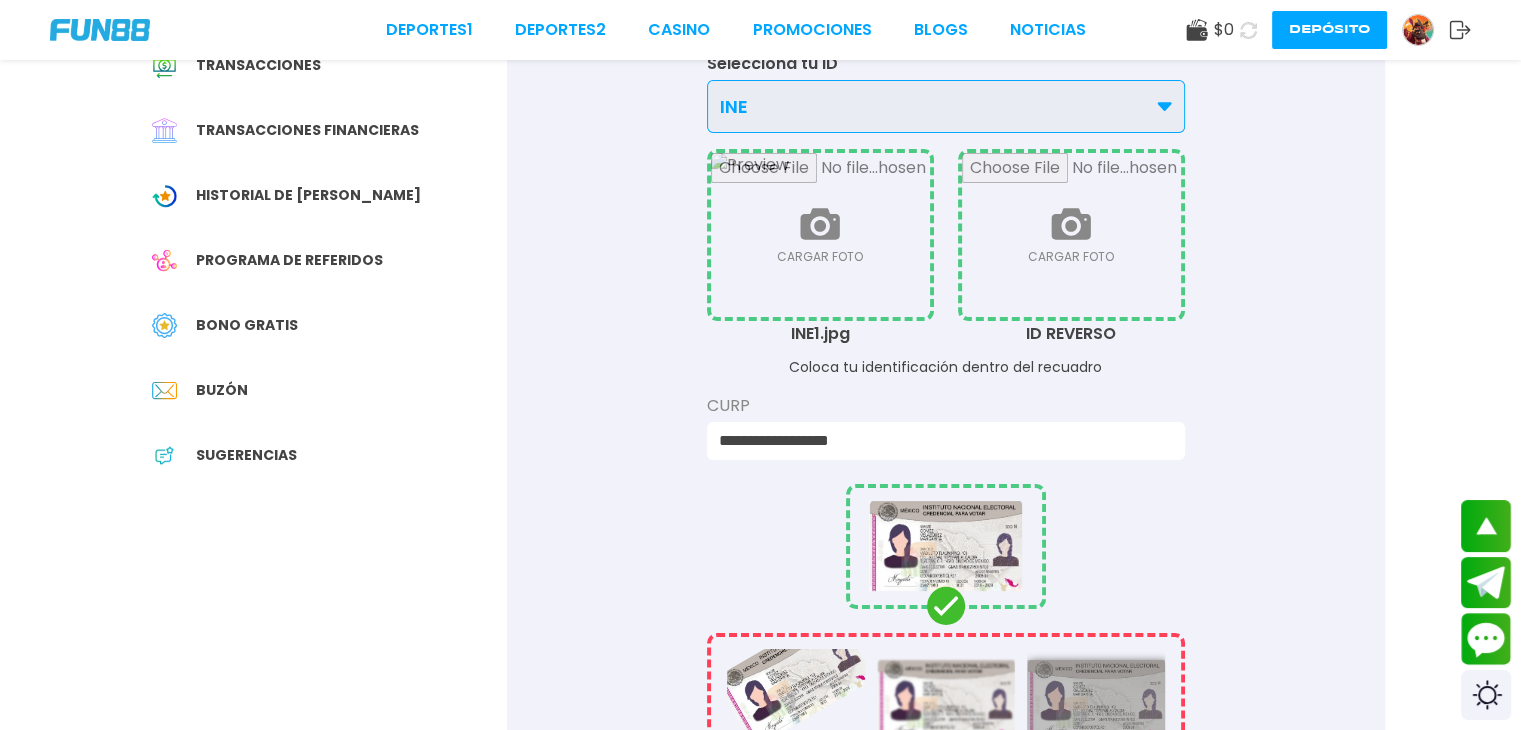 click at bounding box center [1071, 235] 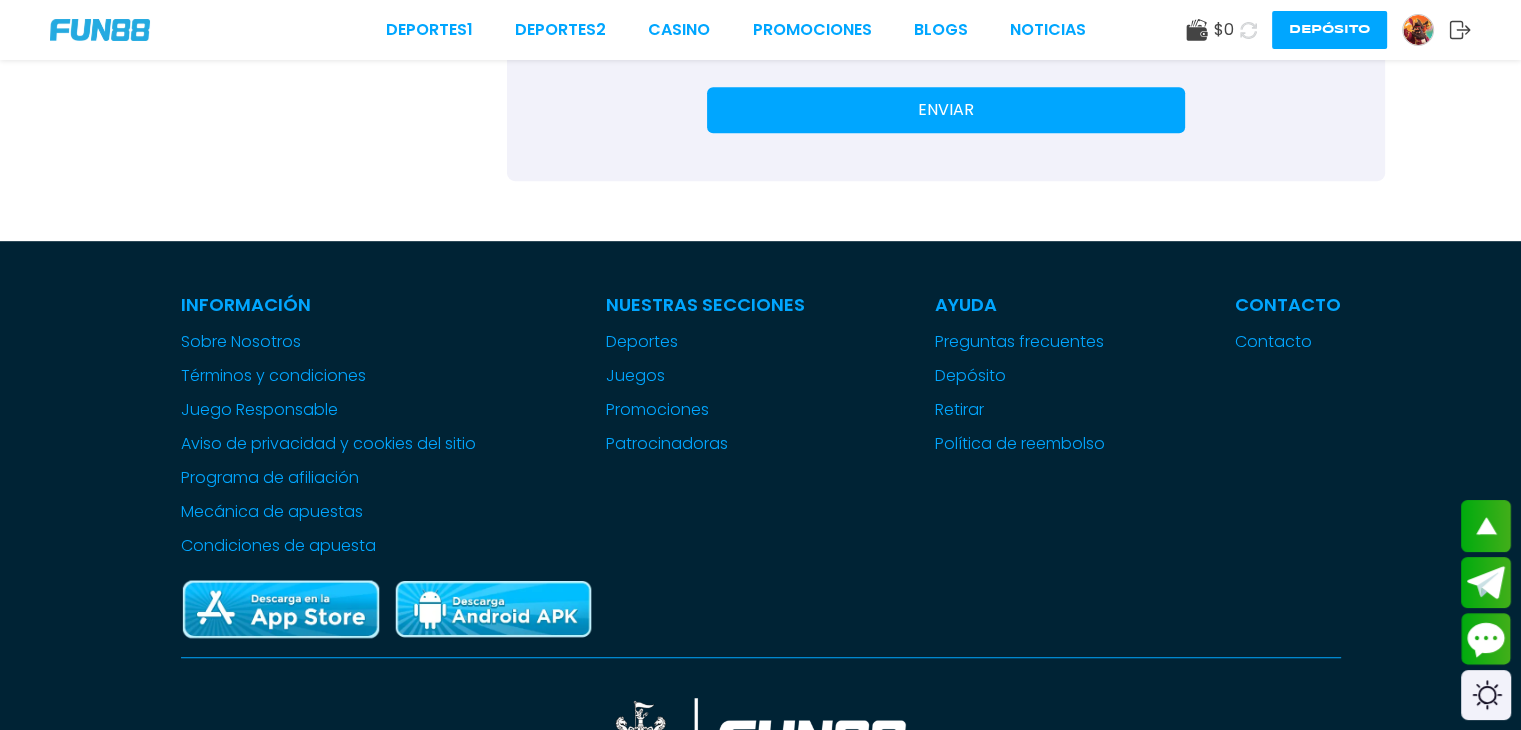 scroll, scrollTop: 898, scrollLeft: 0, axis: vertical 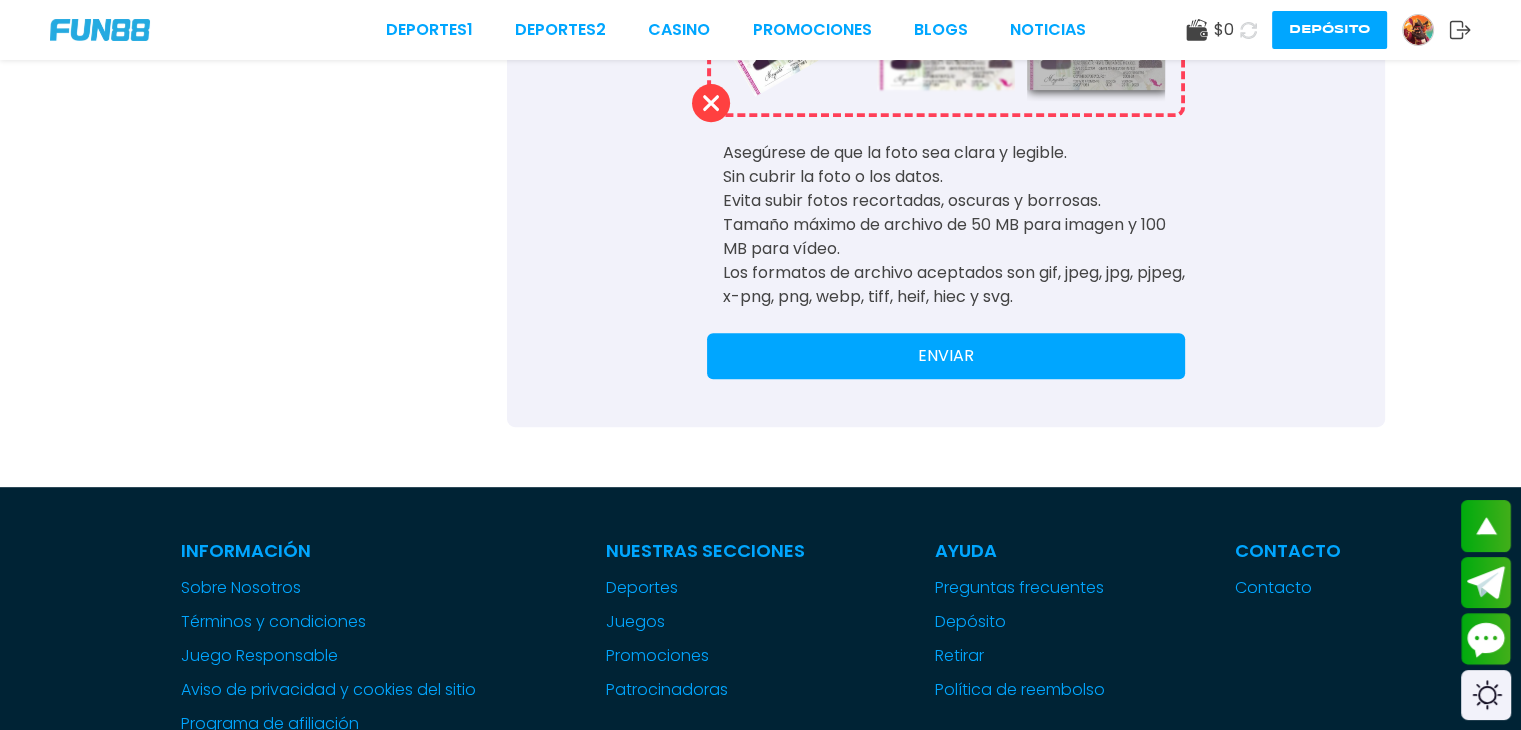 click on "ENVIAR" at bounding box center (946, 356) 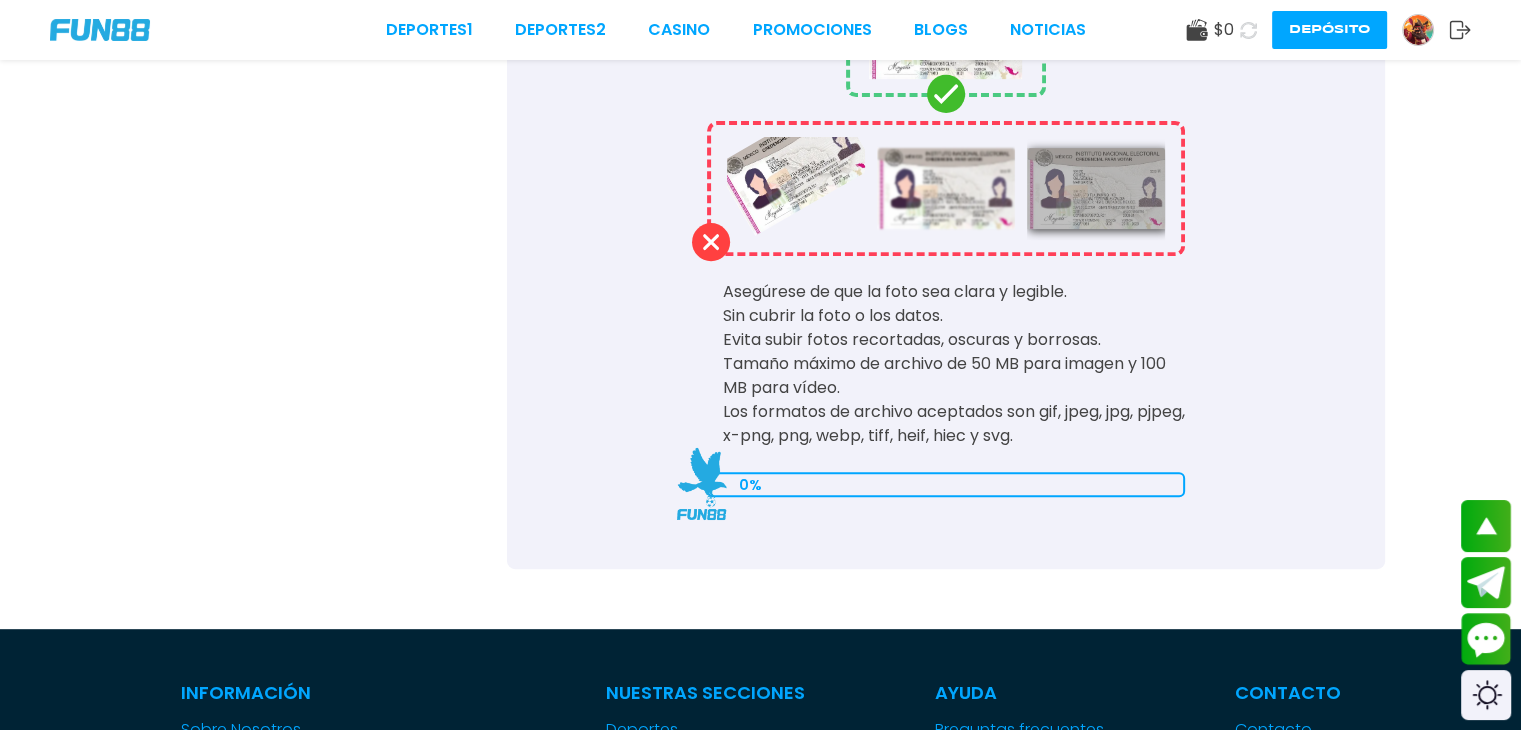 scroll, scrollTop: 758, scrollLeft: 0, axis: vertical 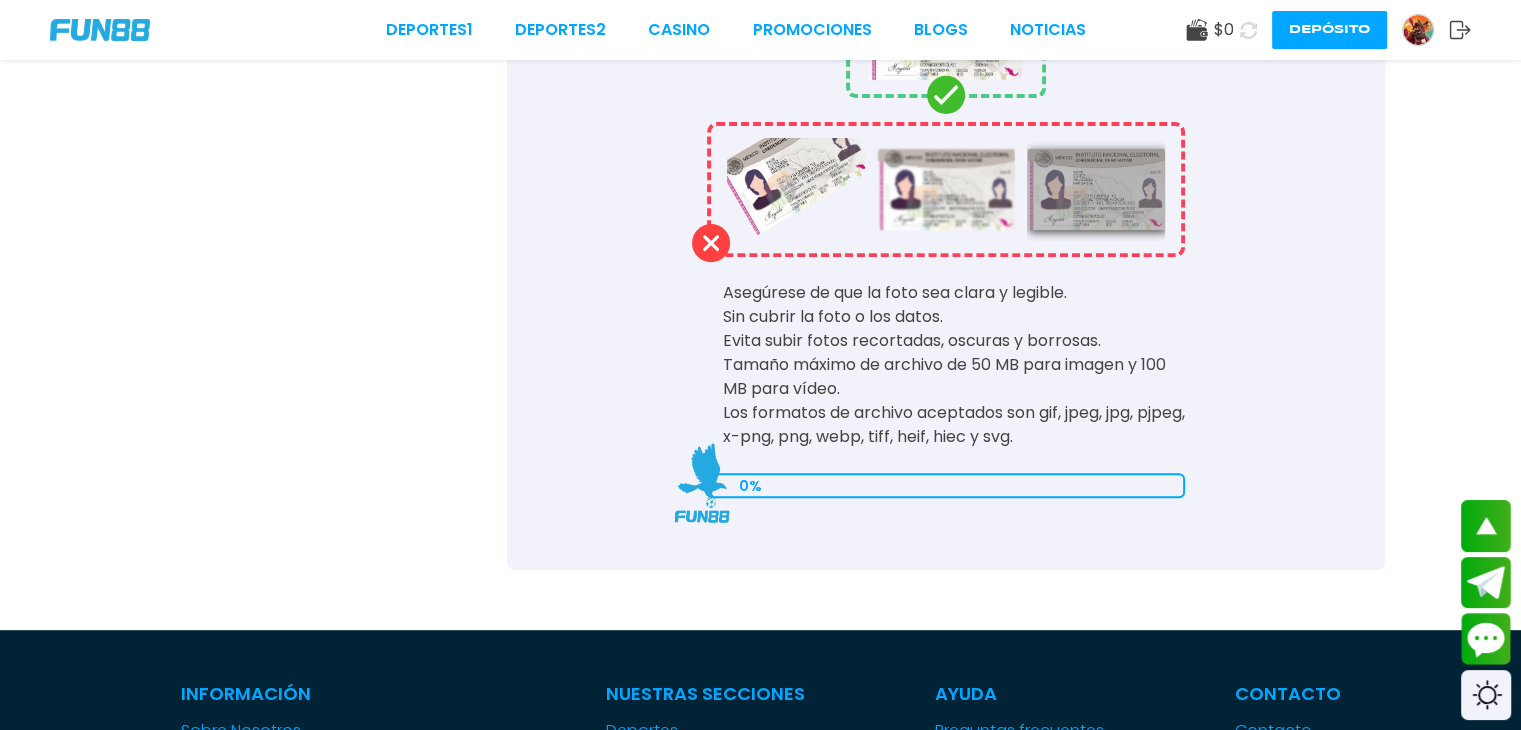 click on "**********" at bounding box center (946, -39) 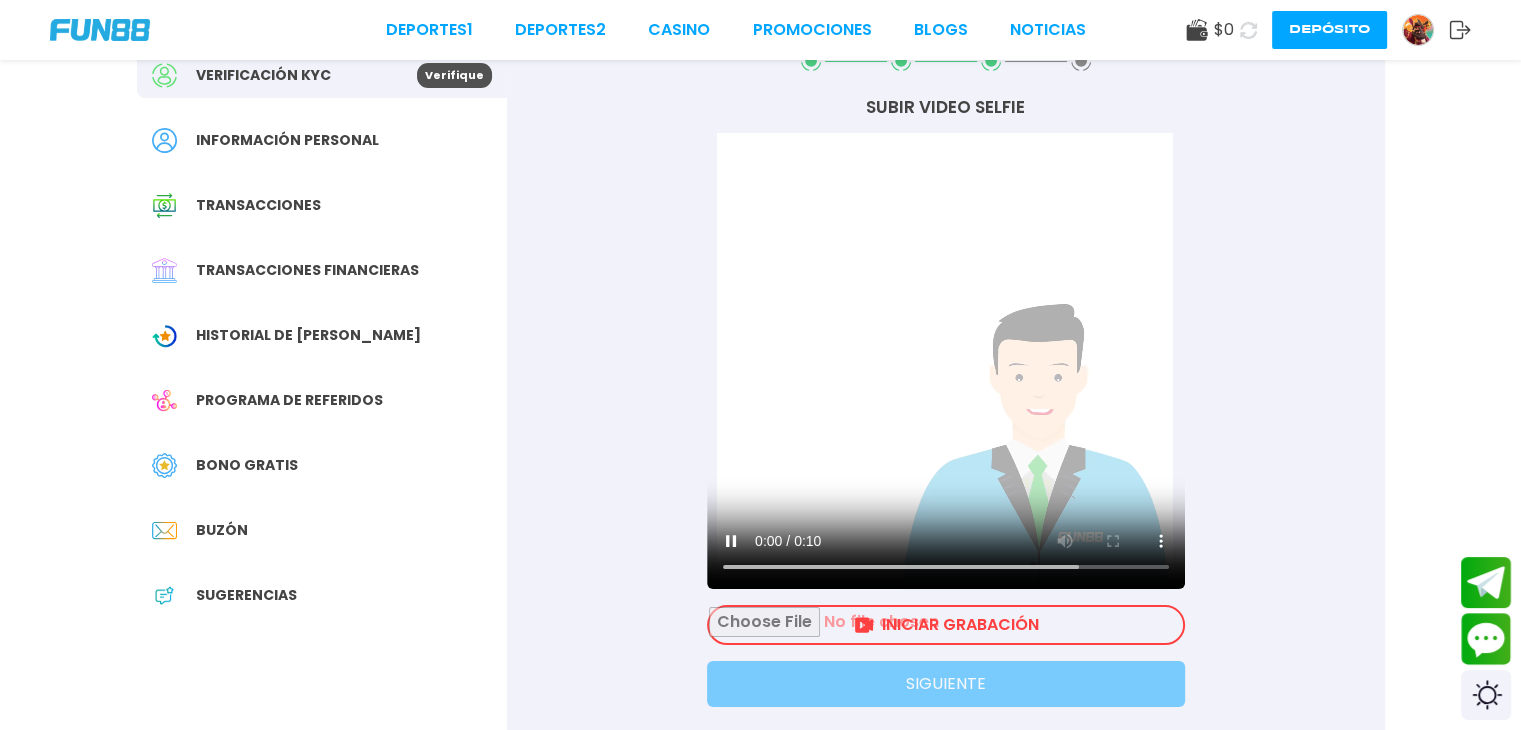 scroll, scrollTop: 108, scrollLeft: 0, axis: vertical 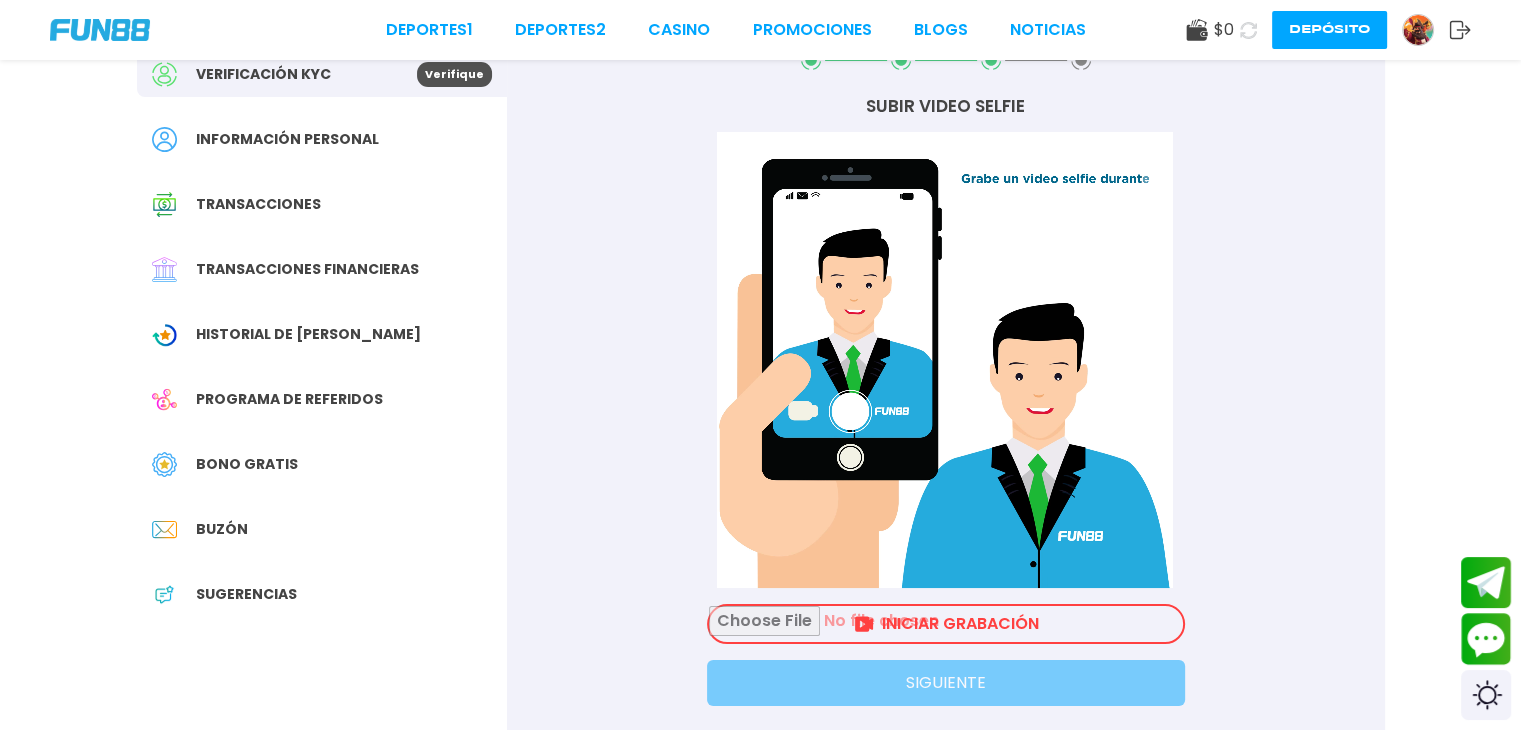 click at bounding box center [946, 624] 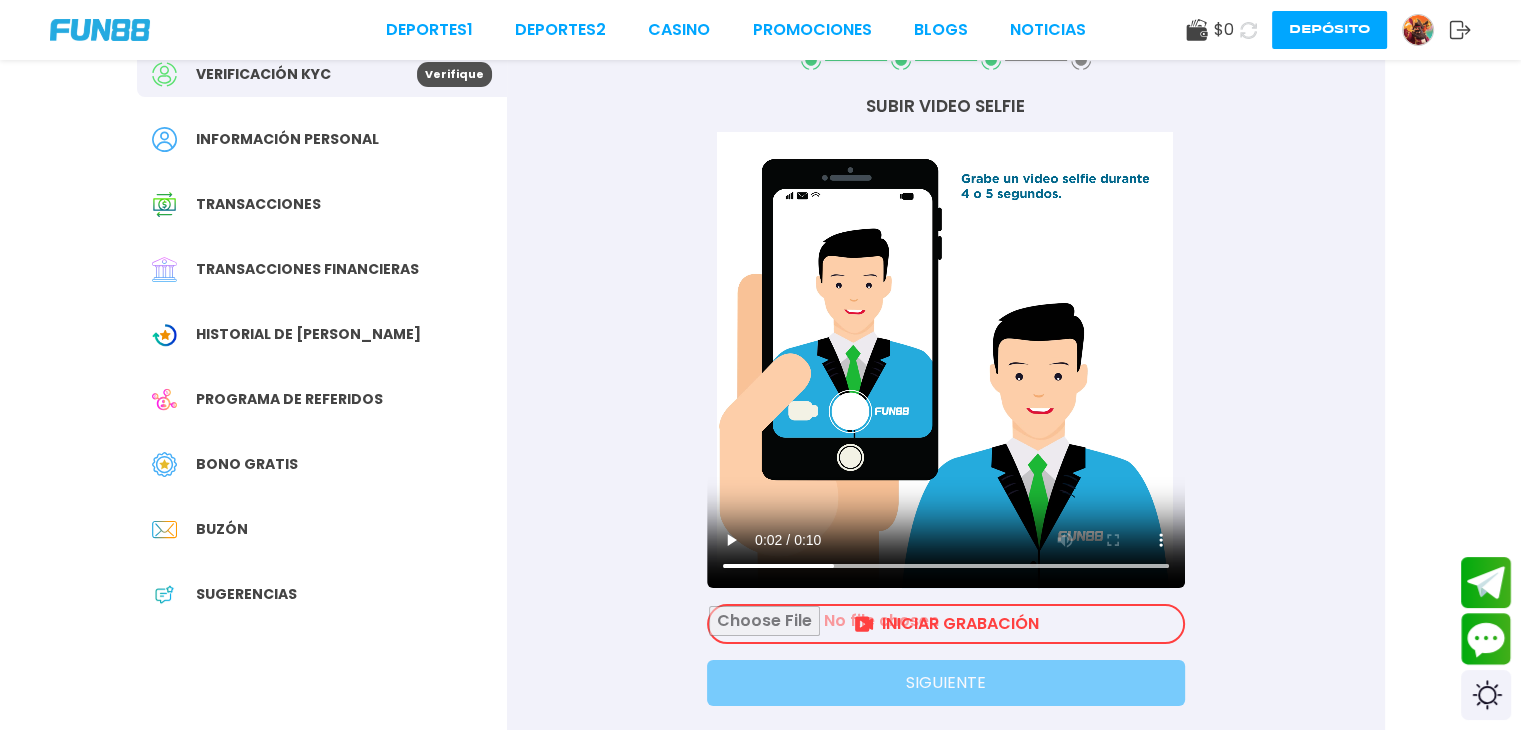 click on "INICIAR GRABACIÓN" at bounding box center (946, 624) 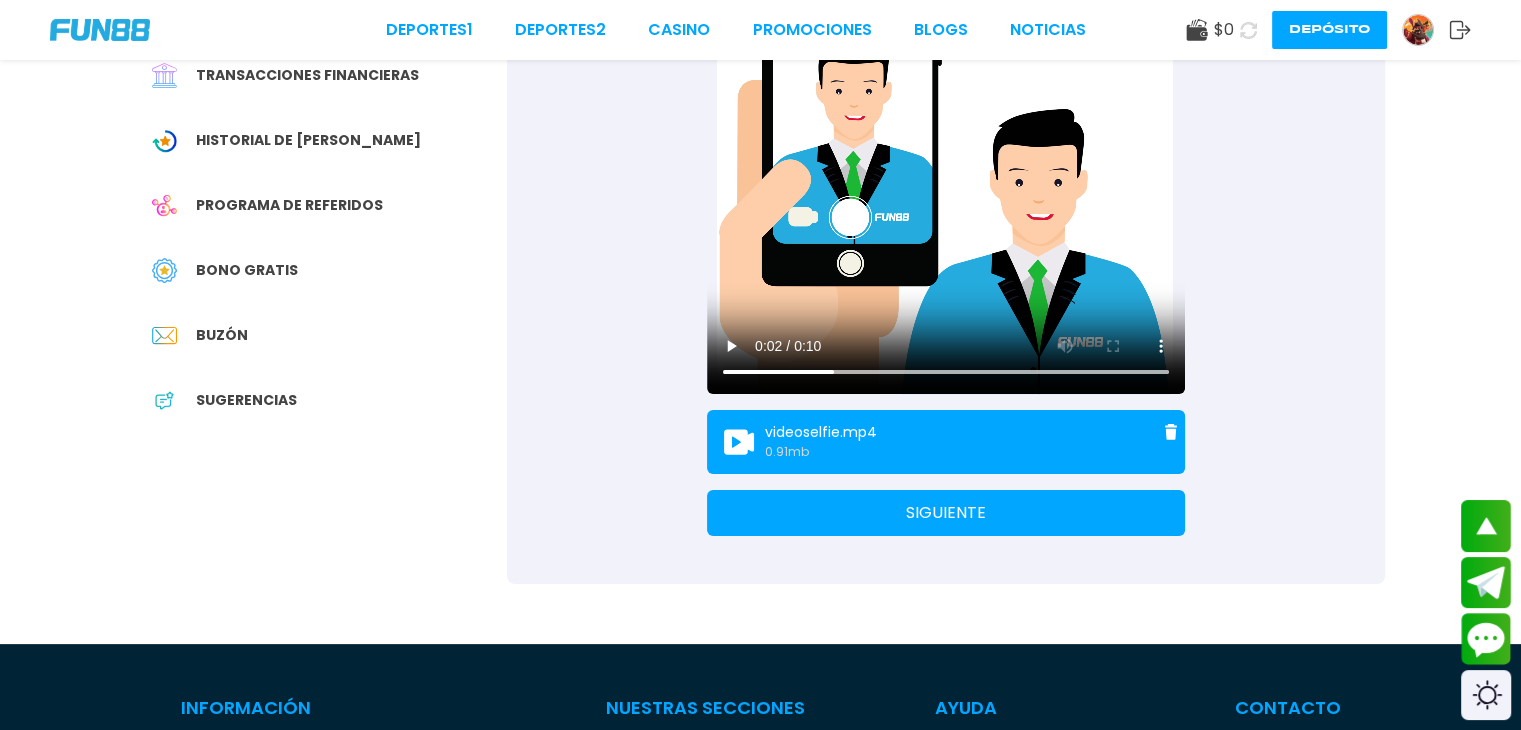 scroll, scrollTop: 304, scrollLeft: 0, axis: vertical 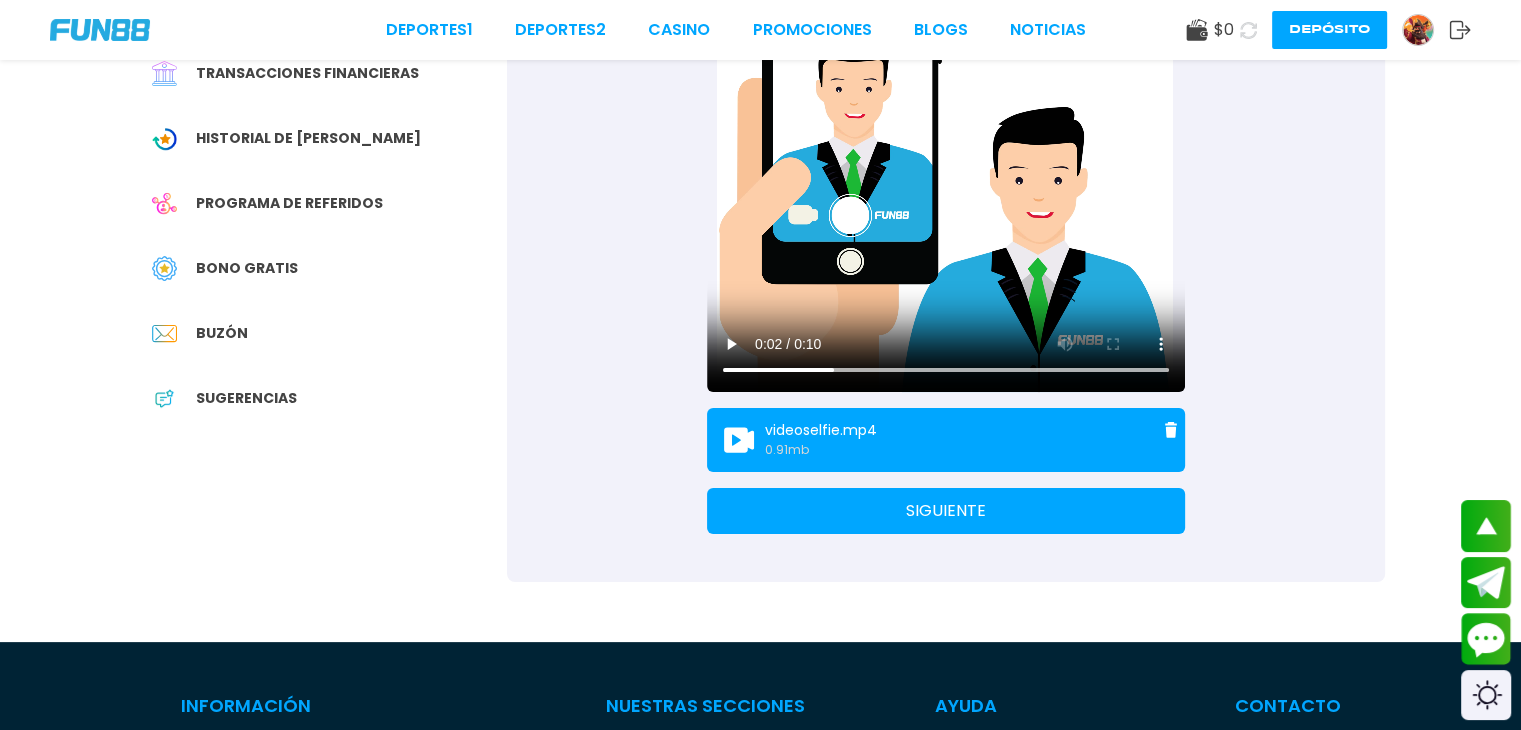 click on "SIGUIENTE" at bounding box center [946, 511] 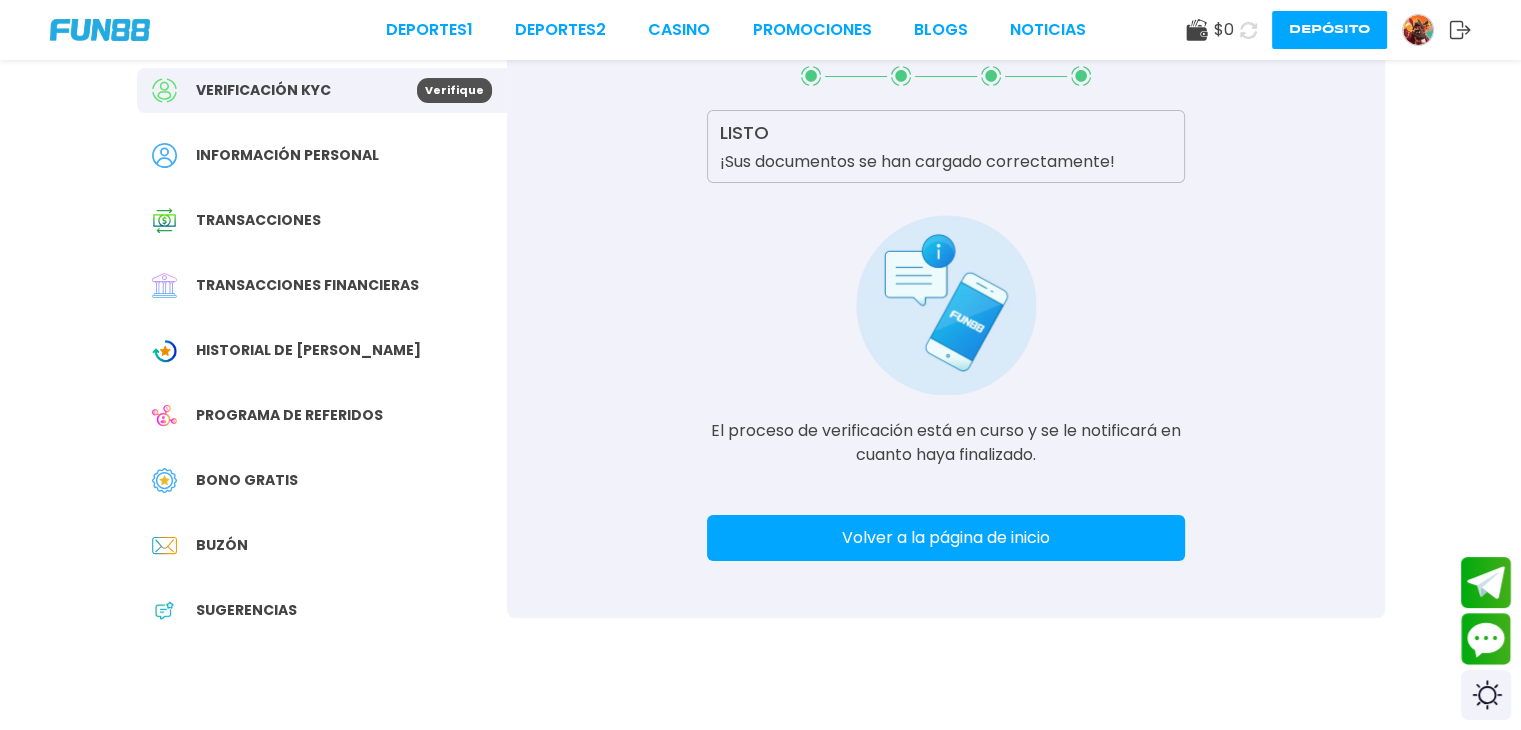 scroll, scrollTop: 0, scrollLeft: 0, axis: both 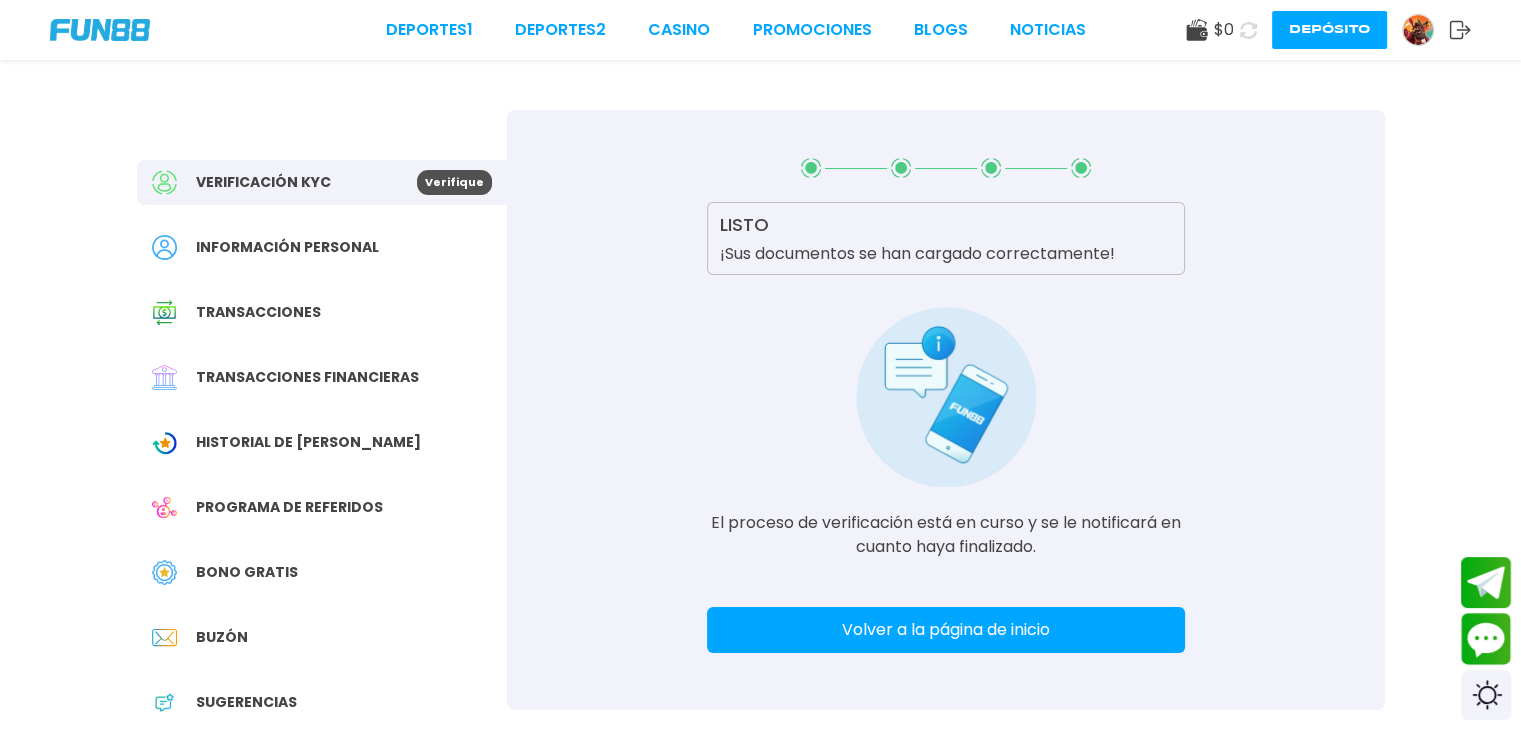 click on "Volver a la página de inicio" at bounding box center [946, 630] 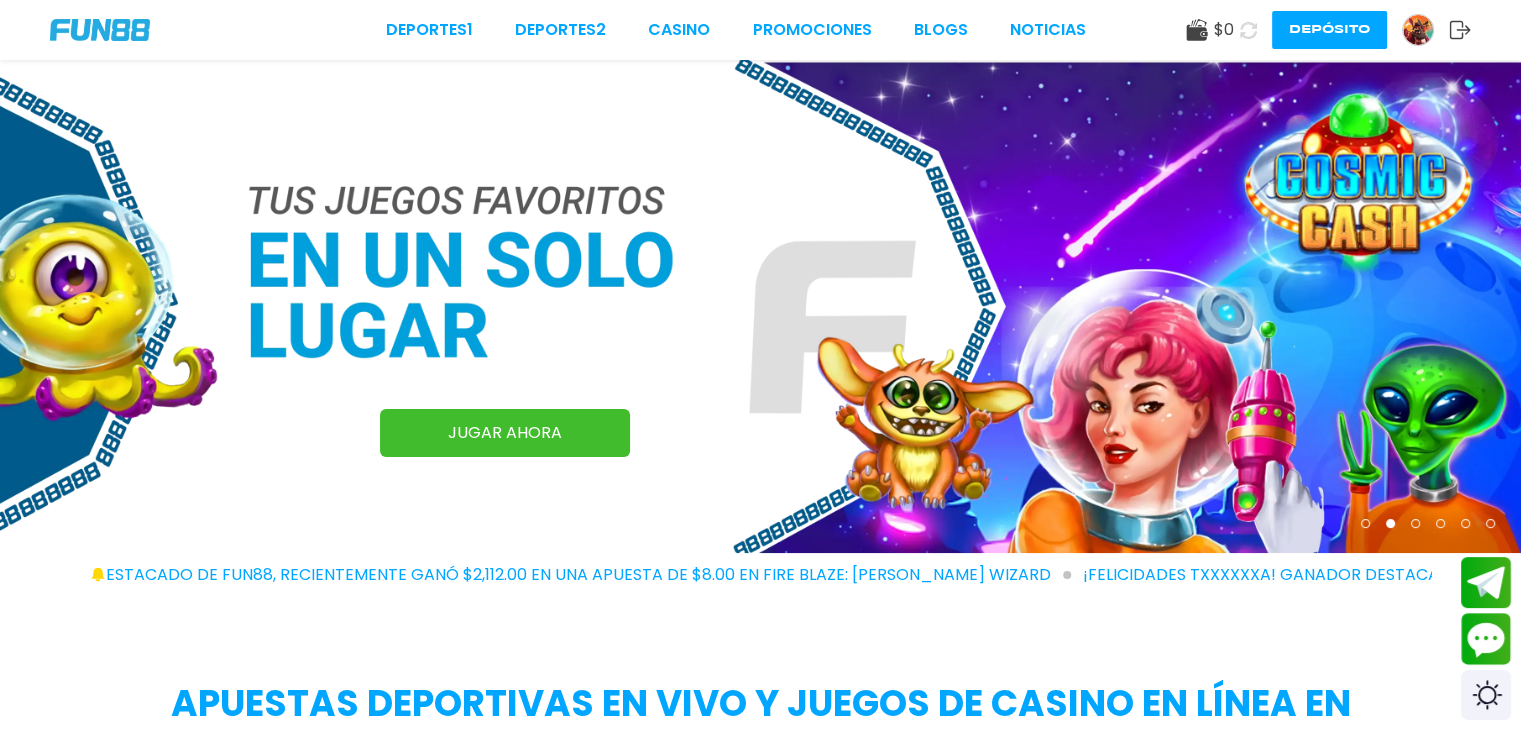 click on "$ 0" at bounding box center (1210, 30) 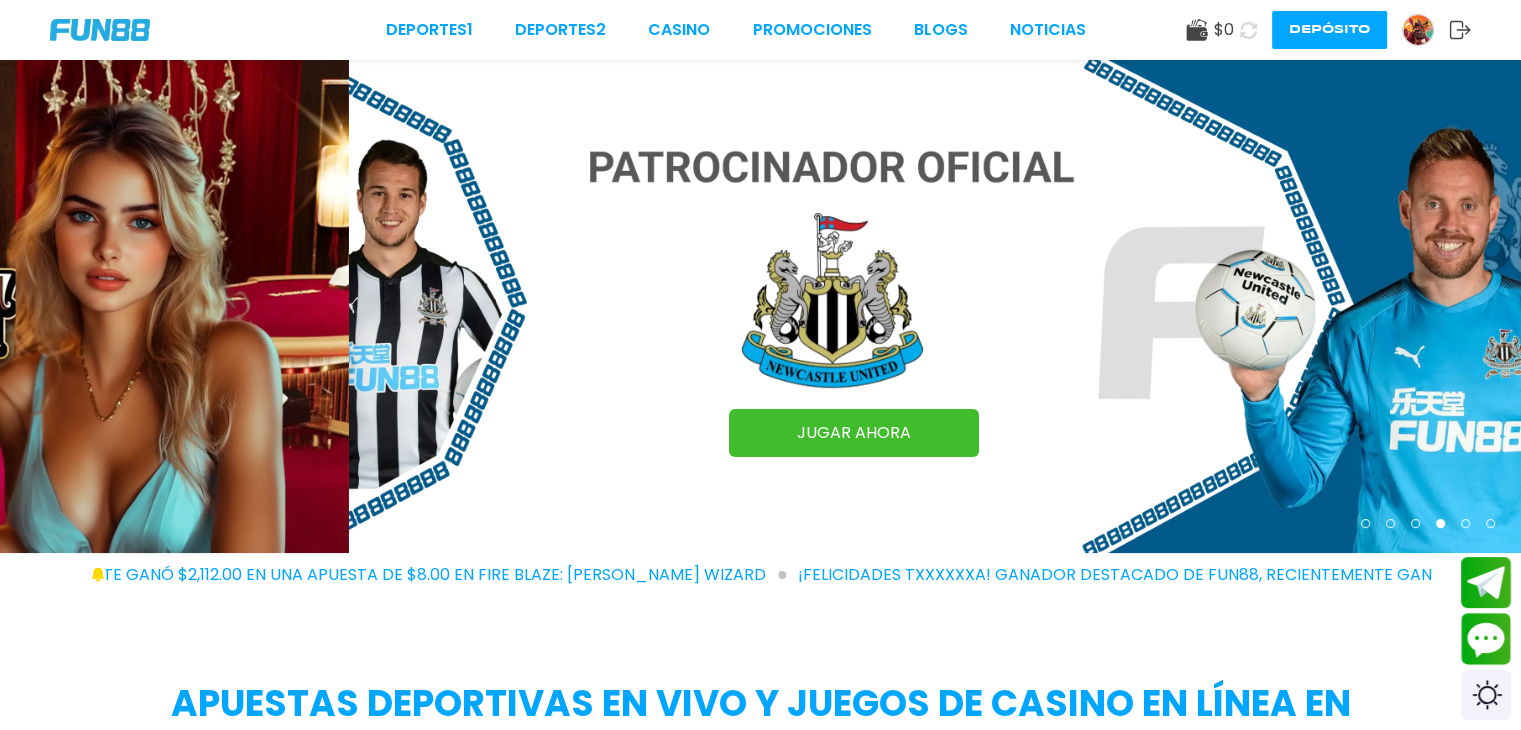 click at bounding box center [1418, 30] 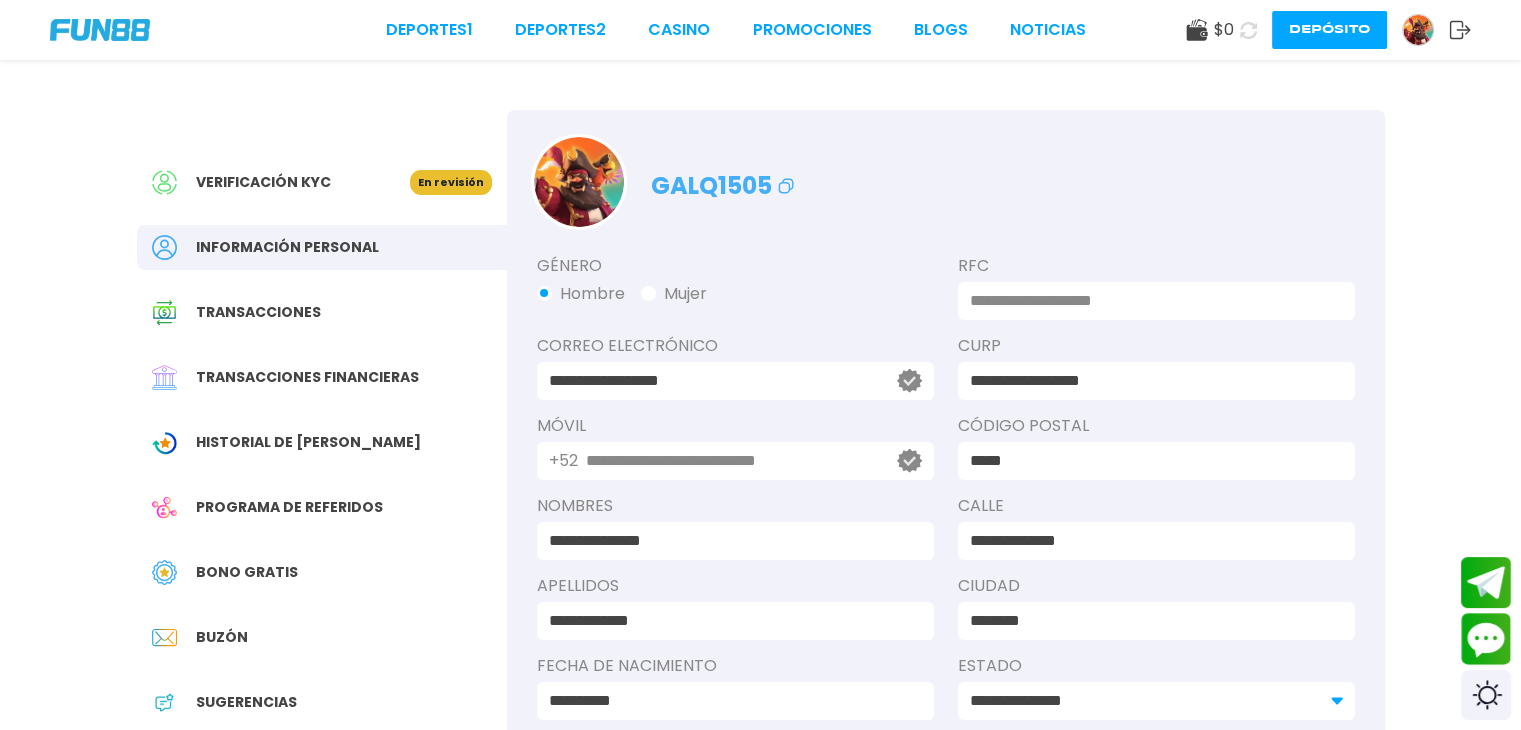 click on "Historial de [PERSON_NAME]" at bounding box center (322, 442) 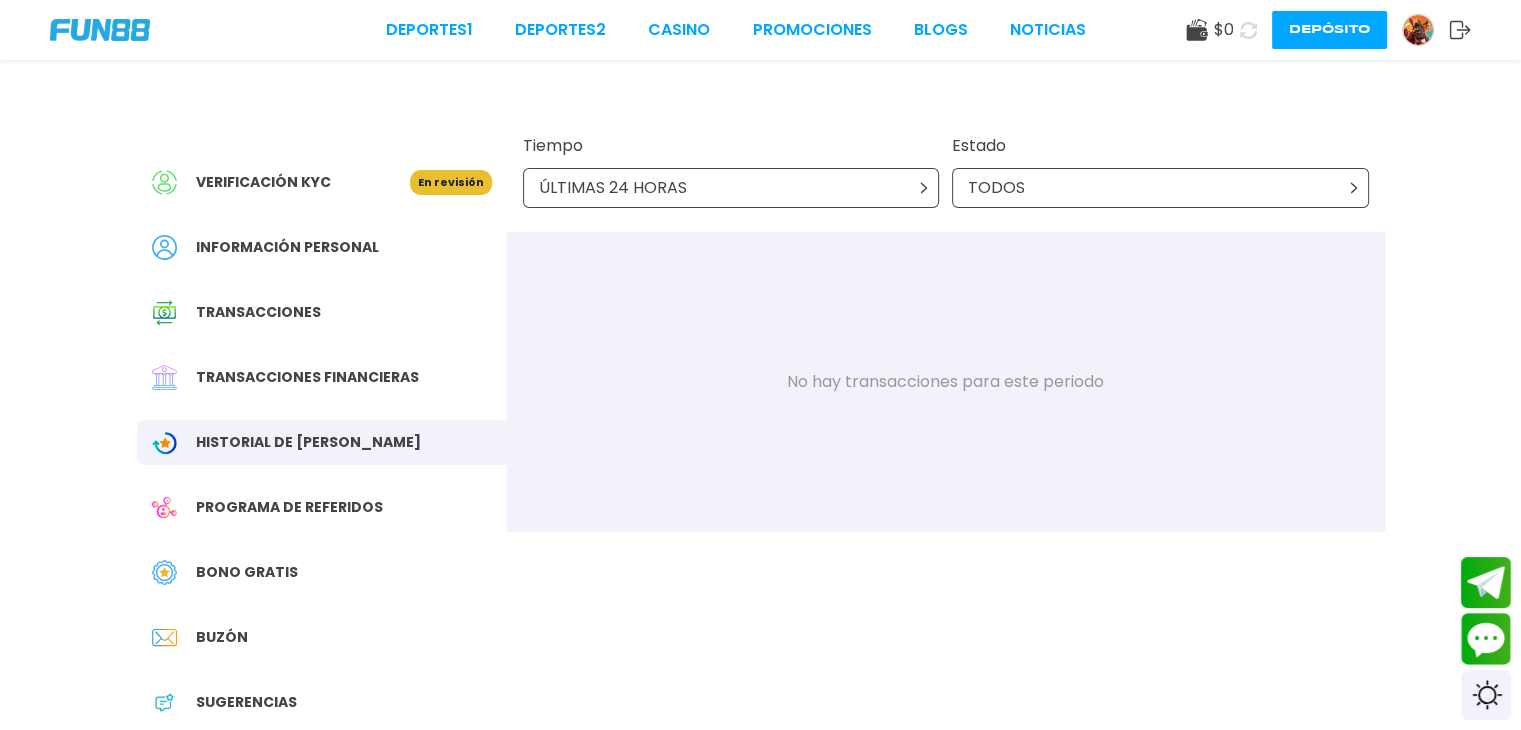 click on "Bono Gratis" at bounding box center [247, 572] 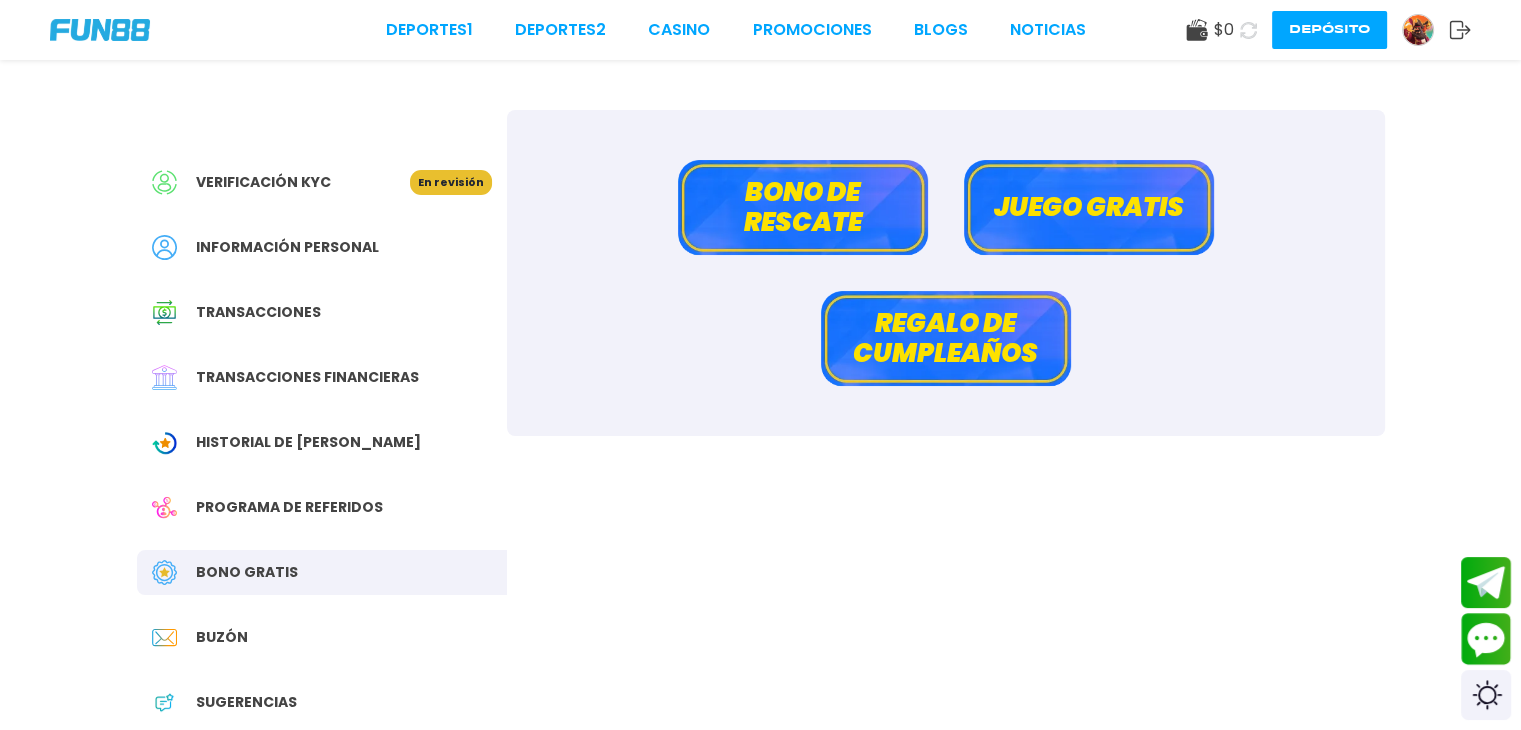 click on "Bono de rescate" at bounding box center [803, 207] 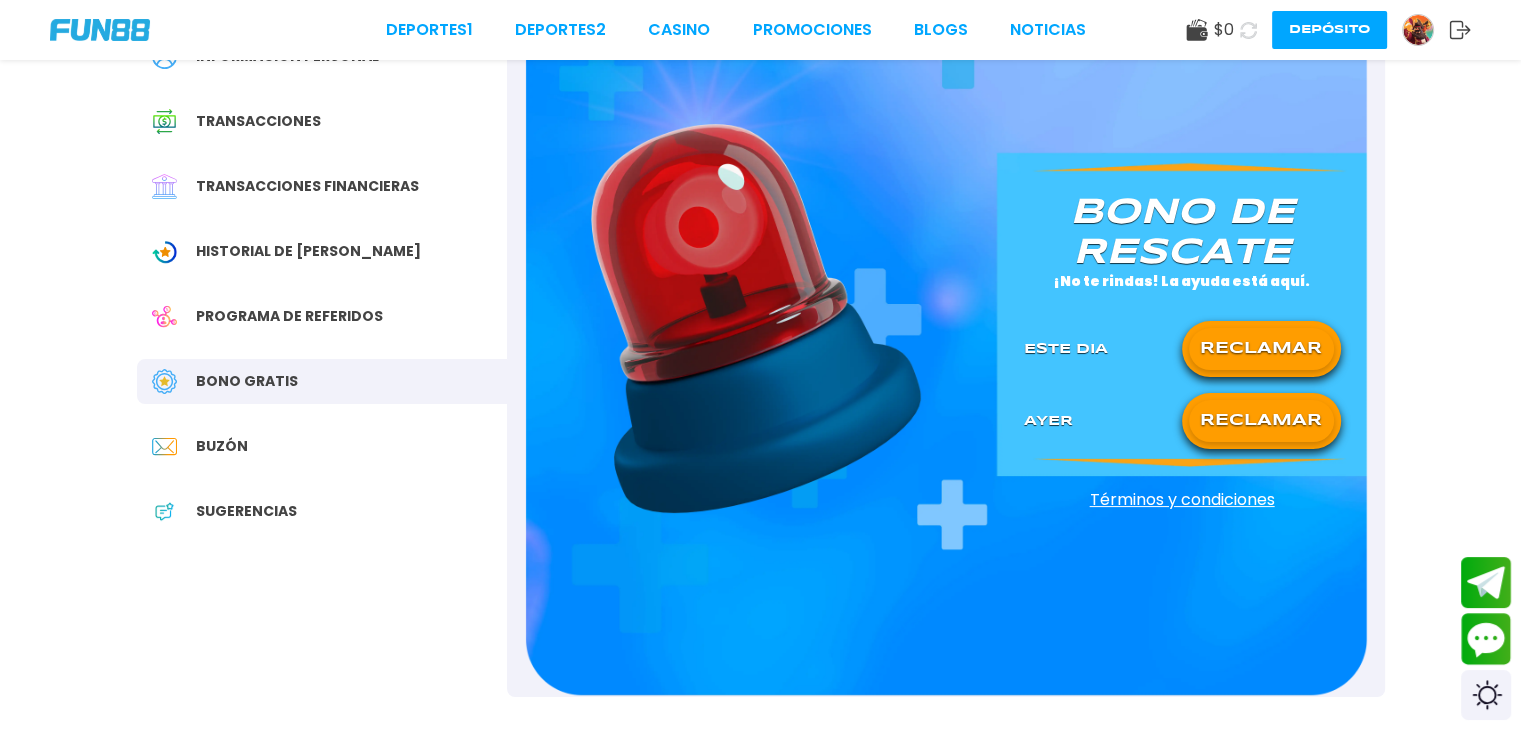 scroll, scrollTop: 196, scrollLeft: 0, axis: vertical 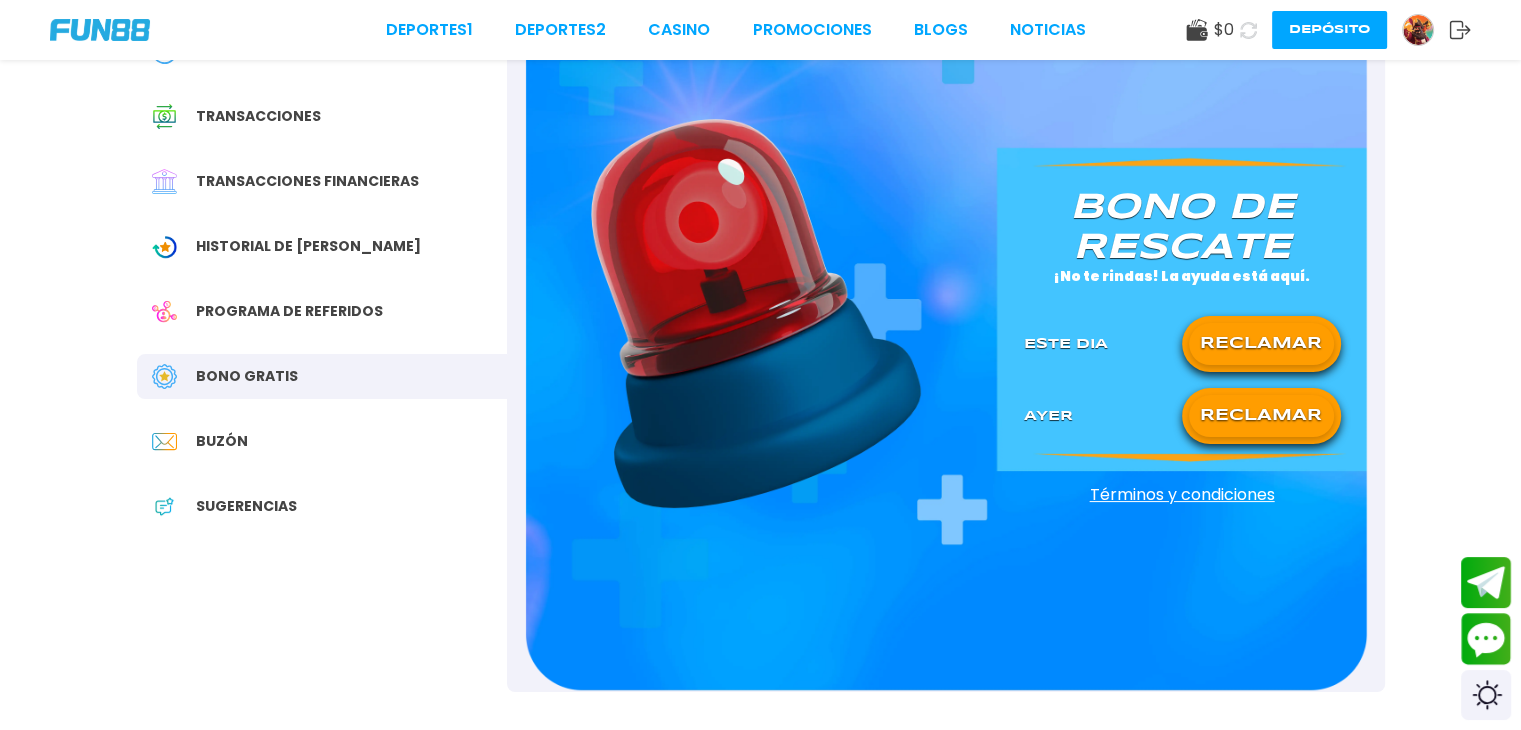 click on "RECLAMAR" at bounding box center (1261, 344) 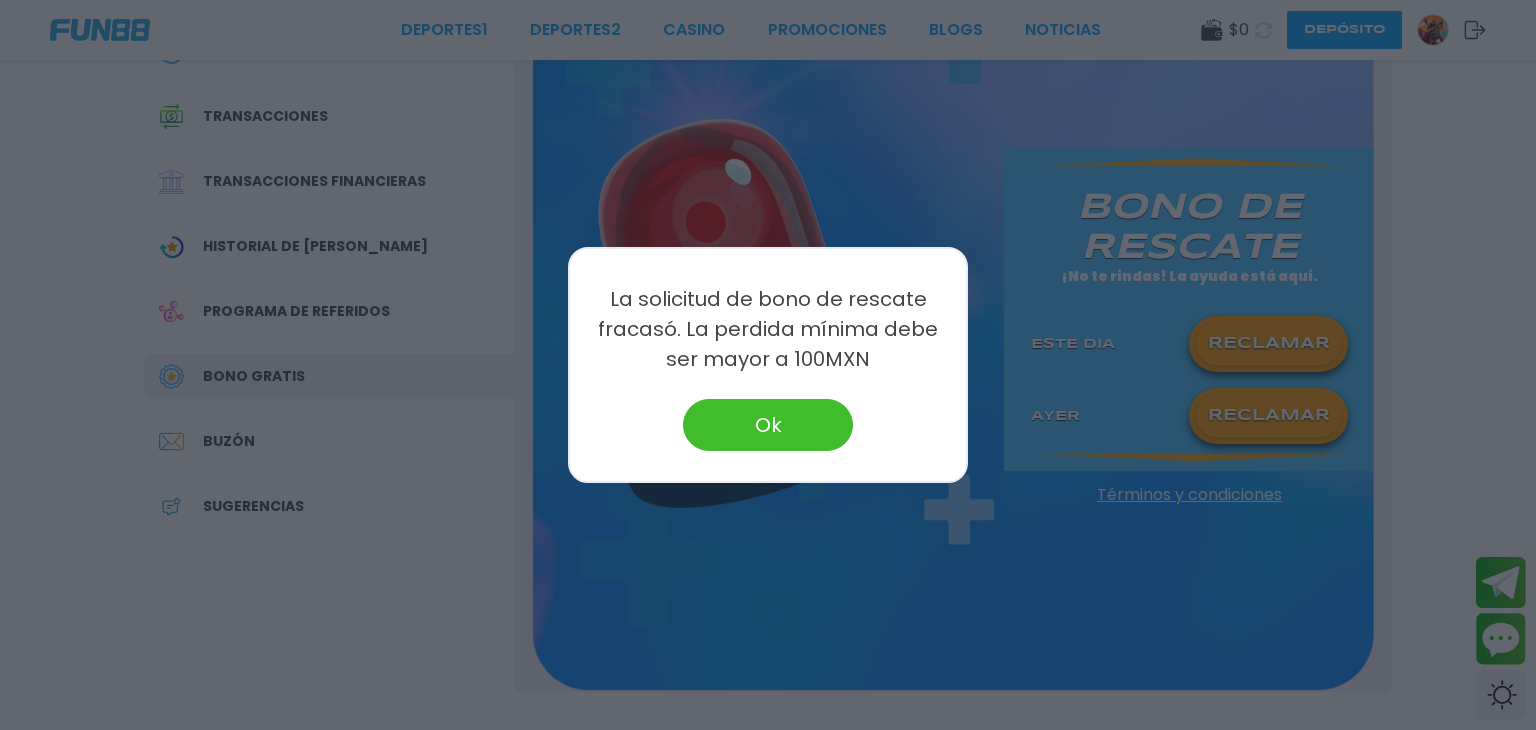 click on "Deportes  1 Deportes  2 CASINO Promociones BLOGS NOTICIAS $ 0 Depósito Verificación KYC En revisión Información personal Transacciones Transacciones financieras Historial de Bonos Programa de referidos Bono Gratis Buzón Sugerencias Bono de rescate Bono de rescate ¡No te rindas! La ayuda está aquí. Este Dia RECLAMAR [DATE] RECLAMAR Términos y condiciones Información Sobre Nosotros Términos y condiciones Juego Responsable Aviso de privacidad y cookies del sitio Programa de afiliación Mecánica de apuestas Condiciones de apuesta Nuestras Secciones Deportes Juegos popular inicio jackpot nuevo casual crash pragmatic fat panda playtech slots bingo en vivo cartas otros Promociones Patrocinadoras Ayuda Preguntas frecuentes Depósito Retirar Política de reembolso Contacto Contacto
La solicitud [PERSON_NAME] de rescate fracasó. La perdida  mínima debe ser mayor a 100MXN Ok" at bounding box center [768, 745] 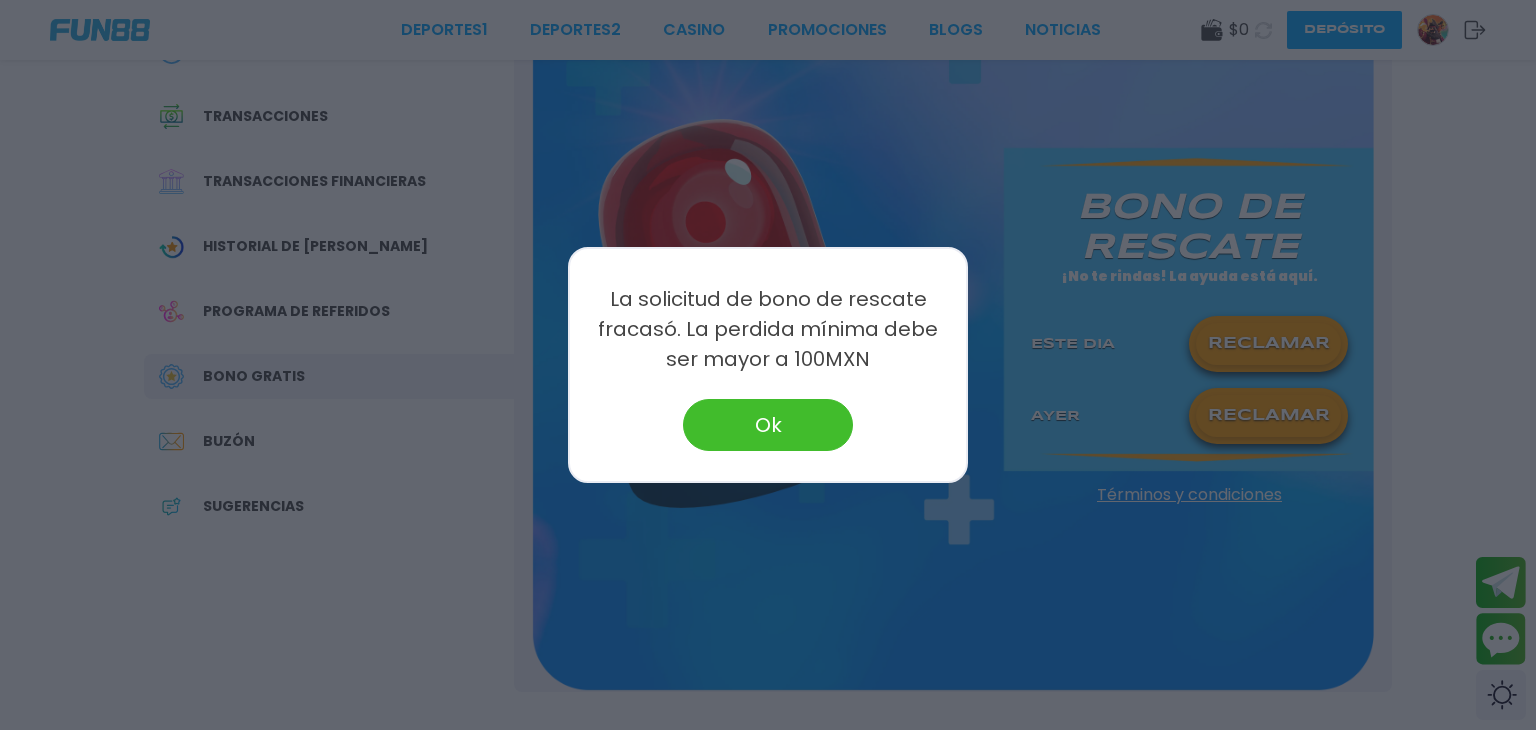 click on "Ok" at bounding box center [768, 425] 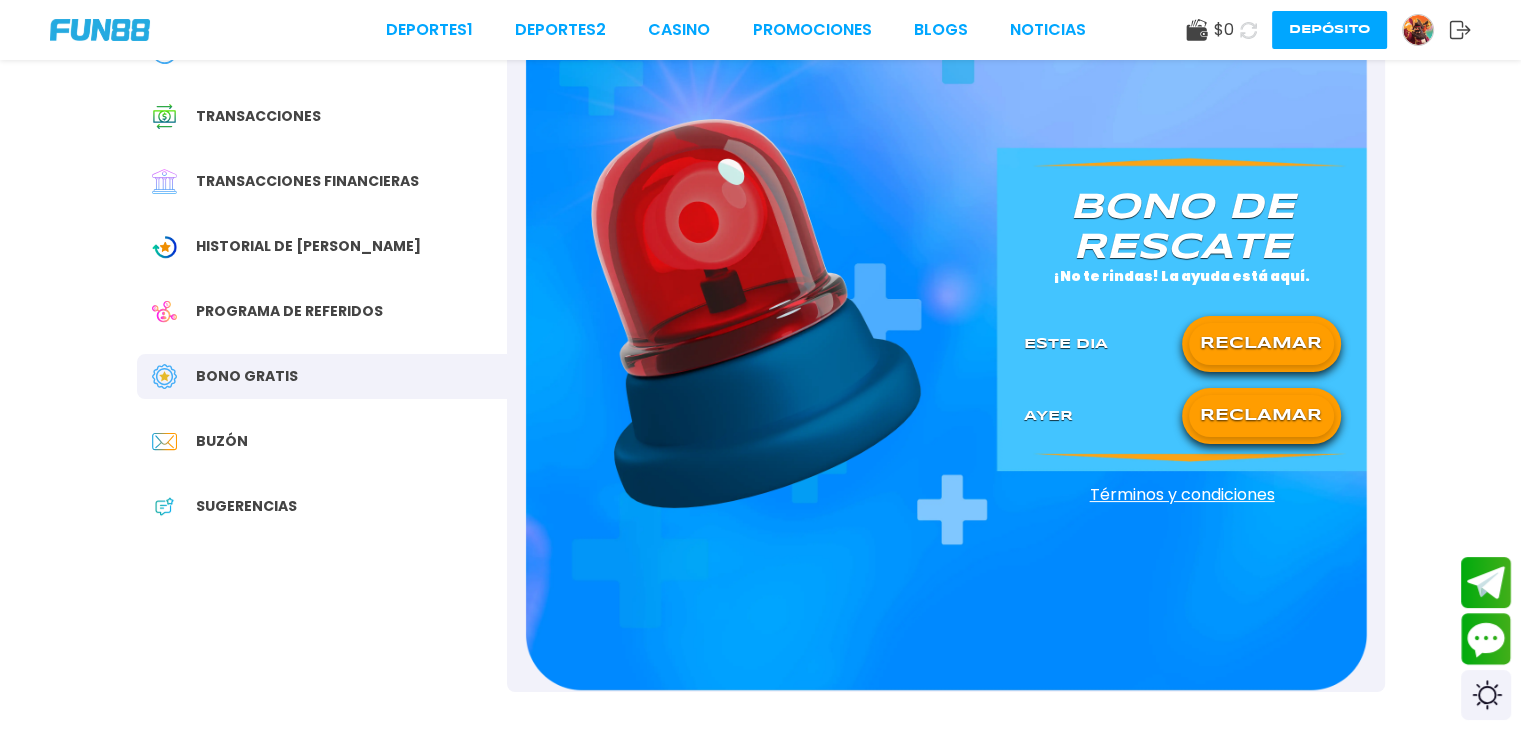 scroll, scrollTop: 0, scrollLeft: 0, axis: both 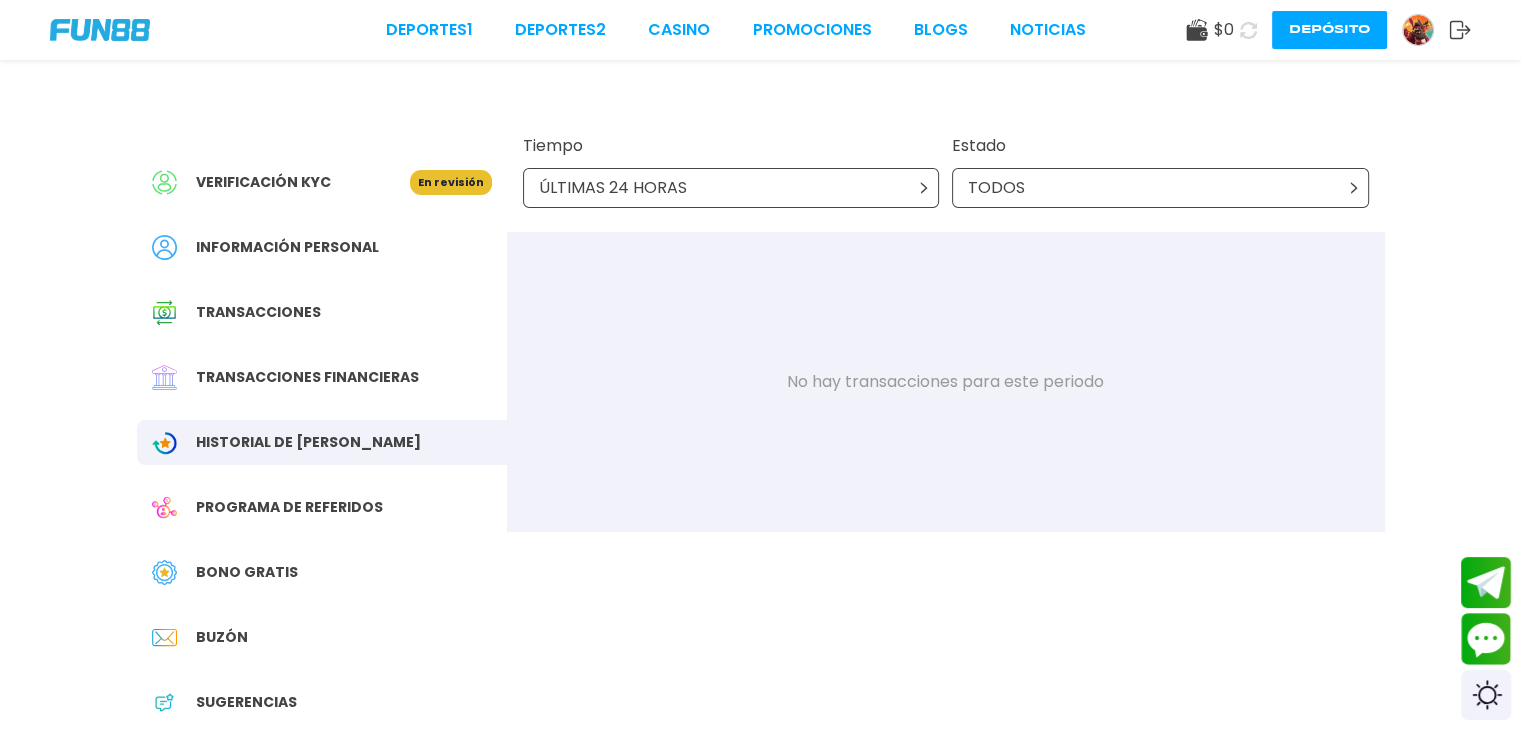 click on "Bono Gratis" at bounding box center (322, 572) 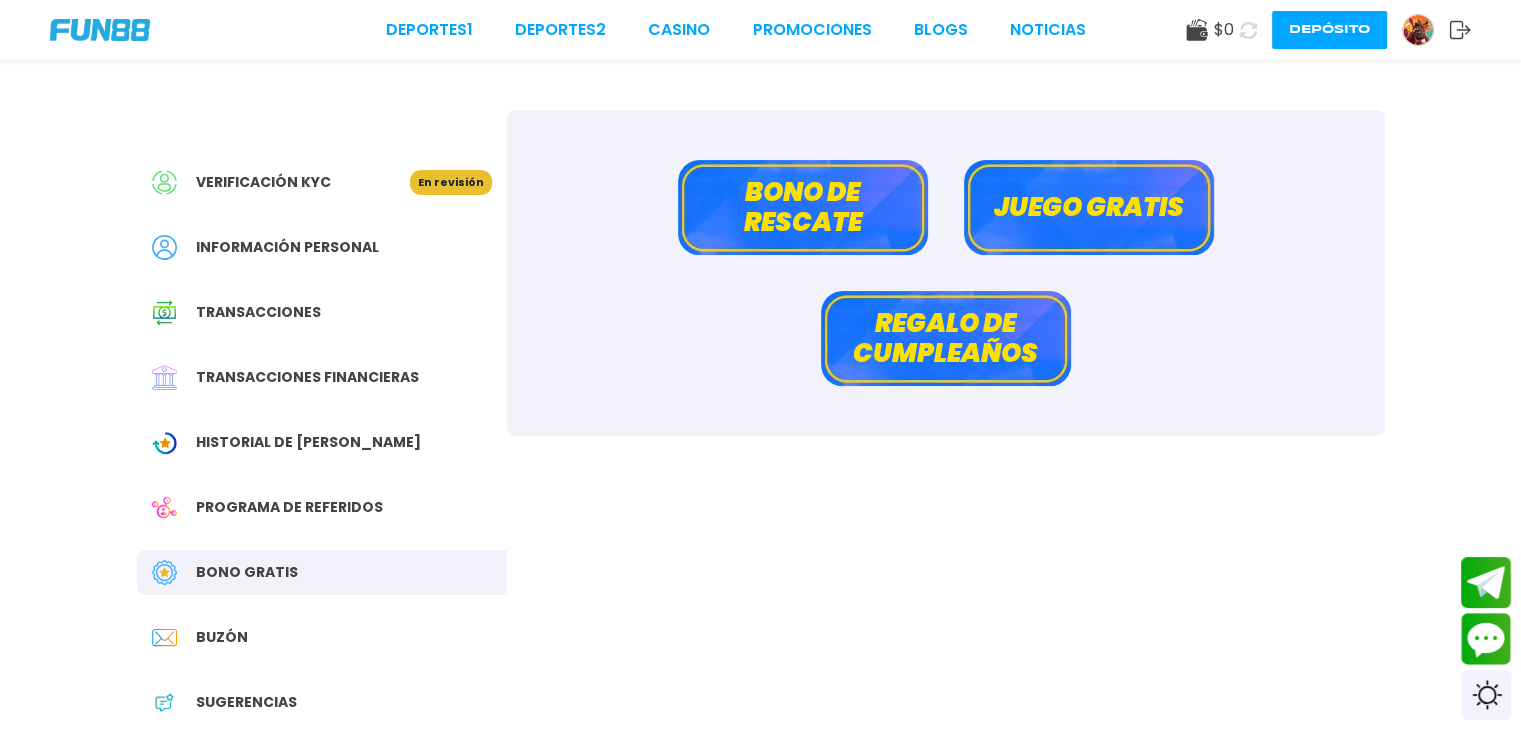 click on "Juego gratis" at bounding box center [1089, 207] 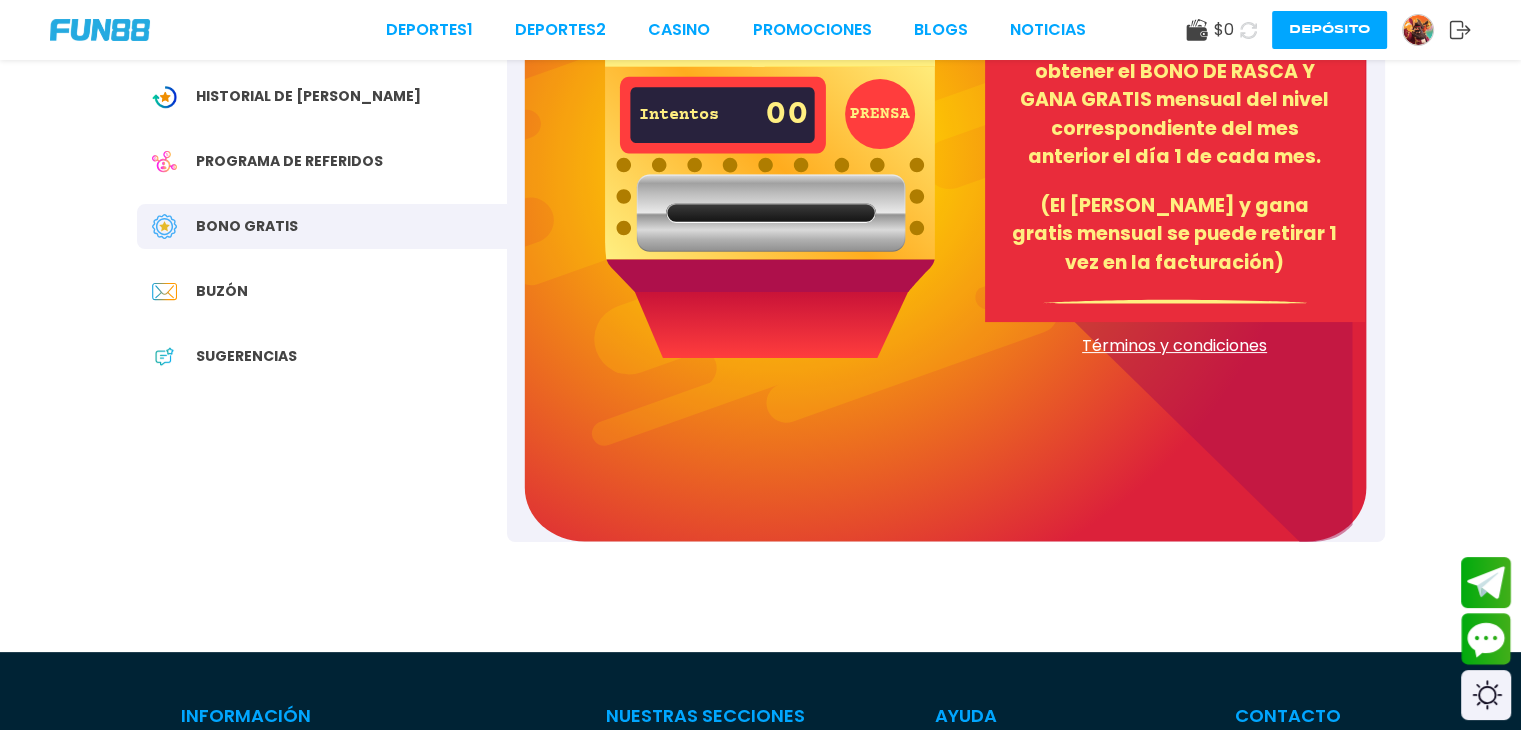 scroll, scrollTop: 347, scrollLeft: 0, axis: vertical 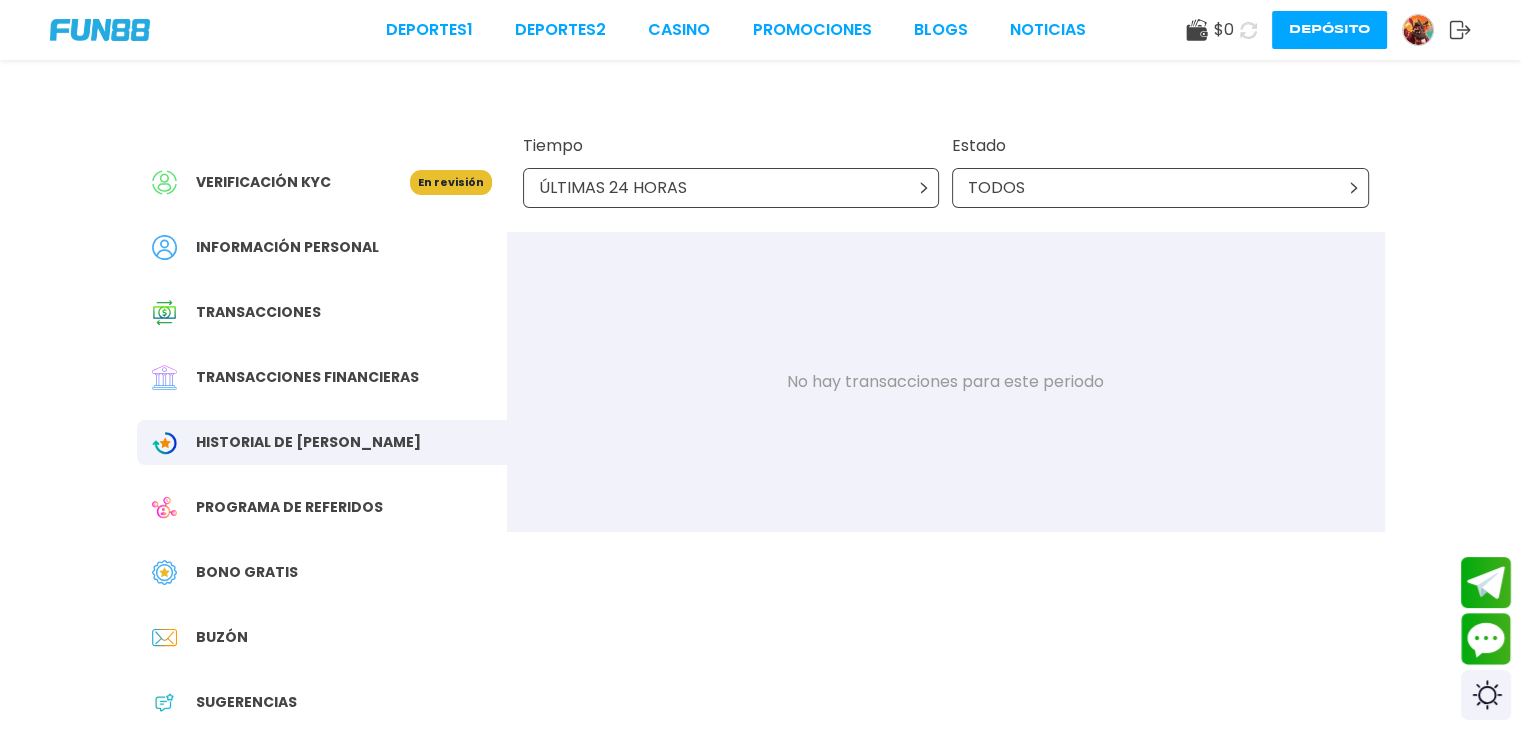 click on "Bono Gratis" at bounding box center (322, 572) 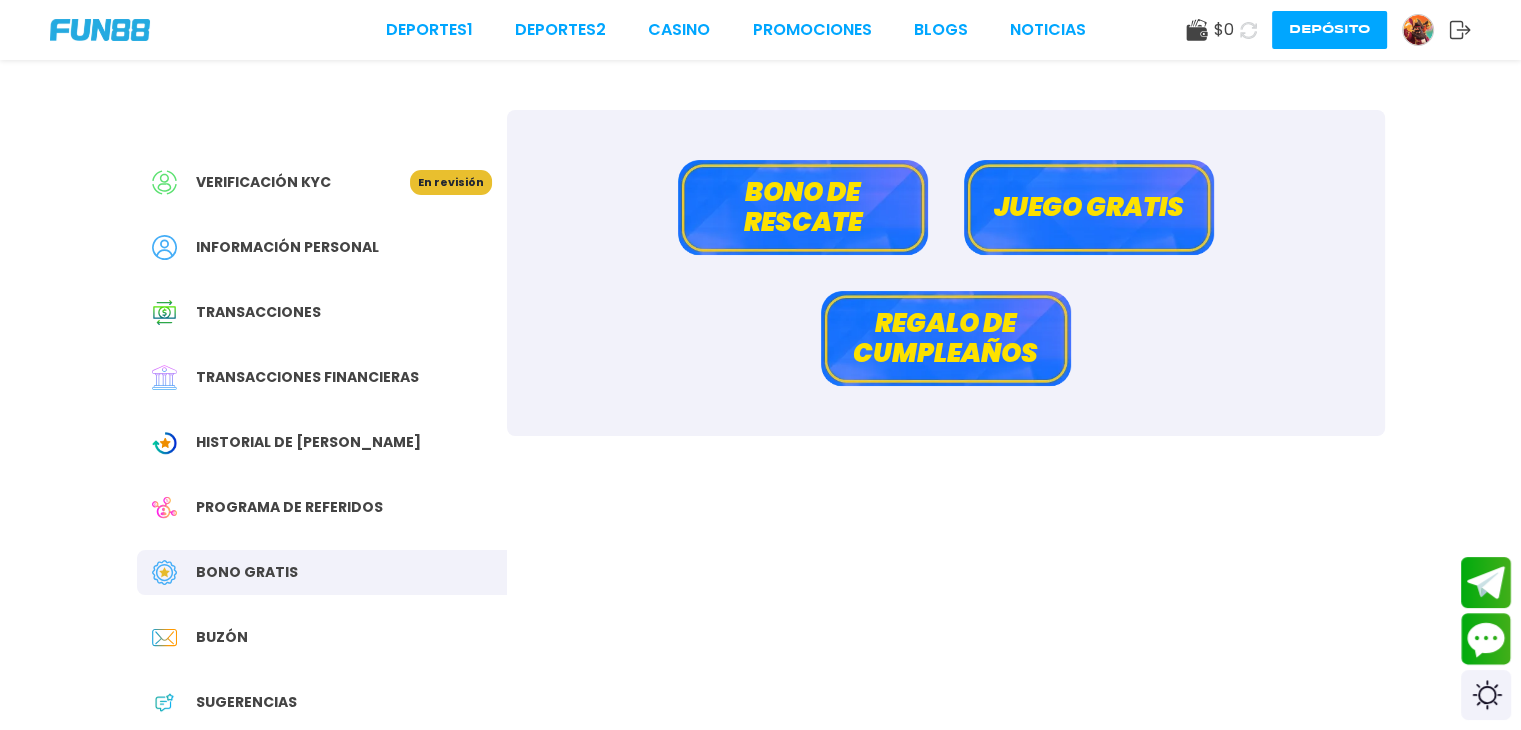 click on "Regalo de cumpleaños" at bounding box center [946, 338] 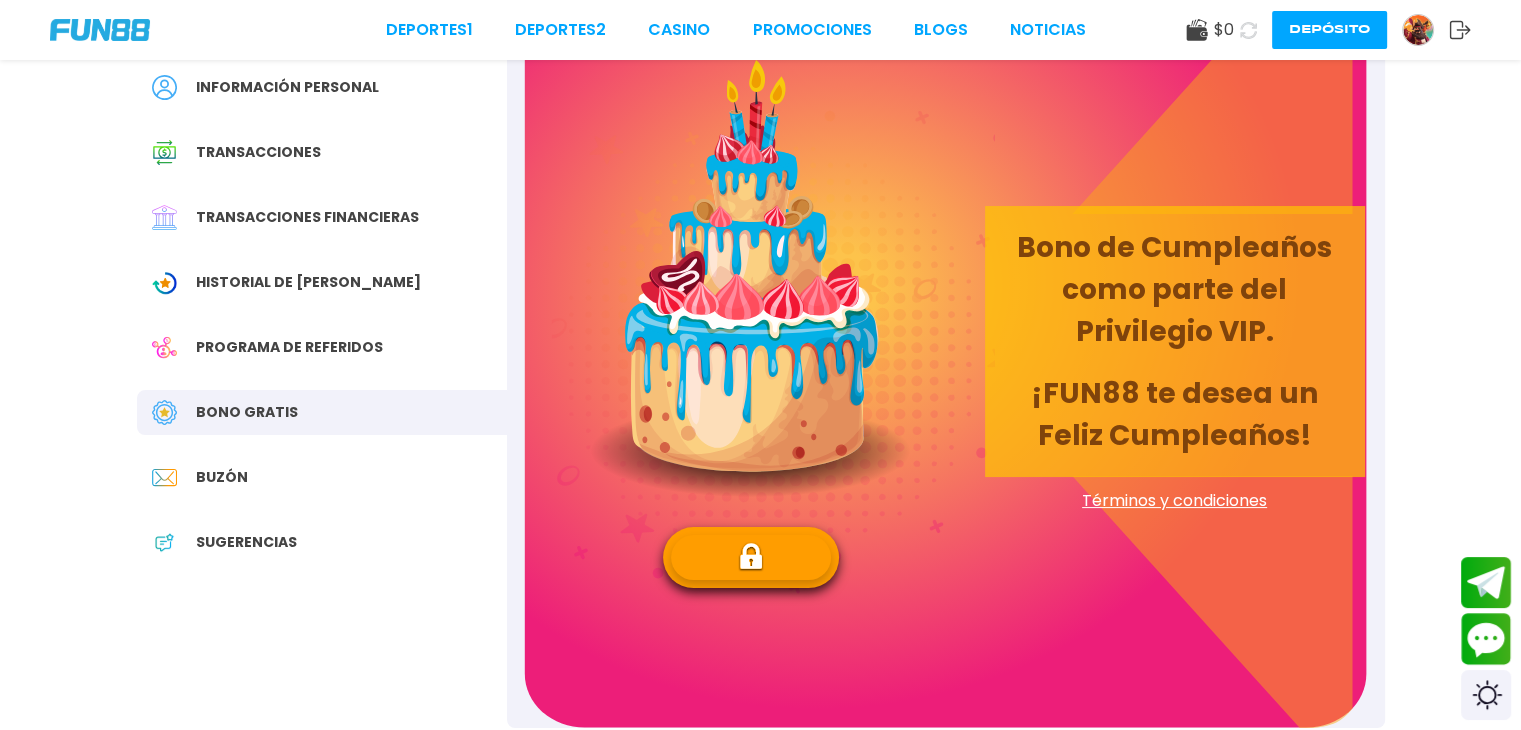scroll, scrollTop: 0, scrollLeft: 0, axis: both 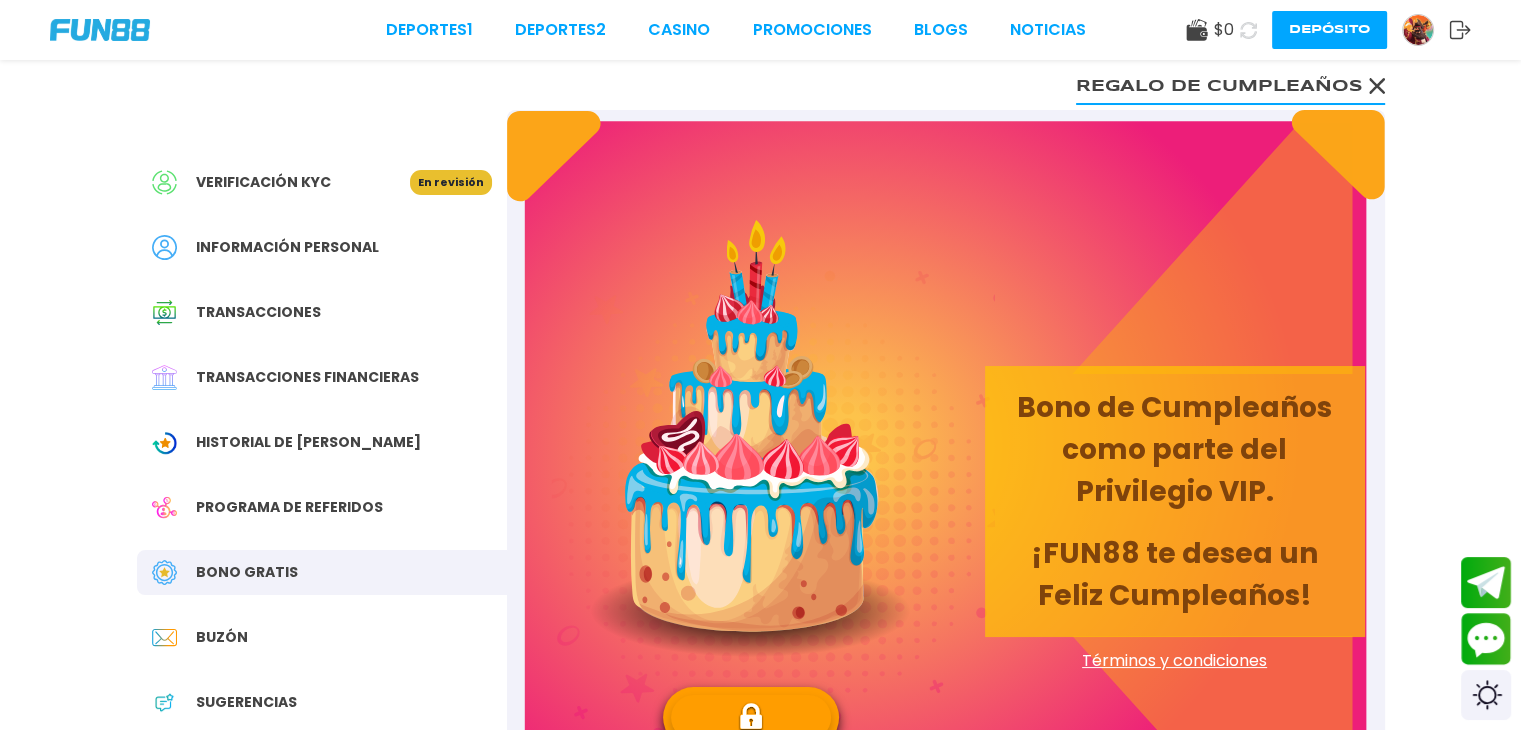 click on "Verificación KYC" at bounding box center (263, 182) 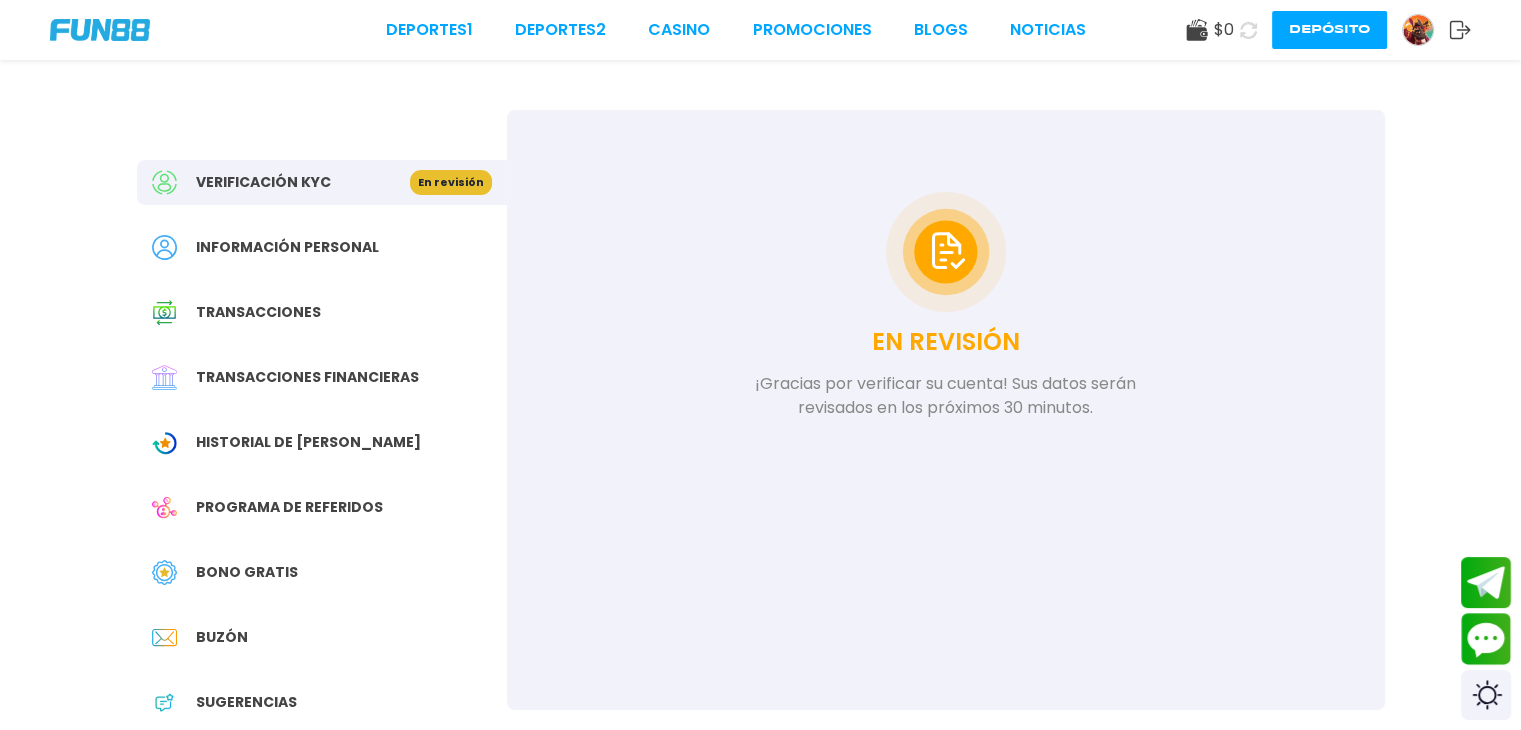 click on "Transacciones" at bounding box center (258, 312) 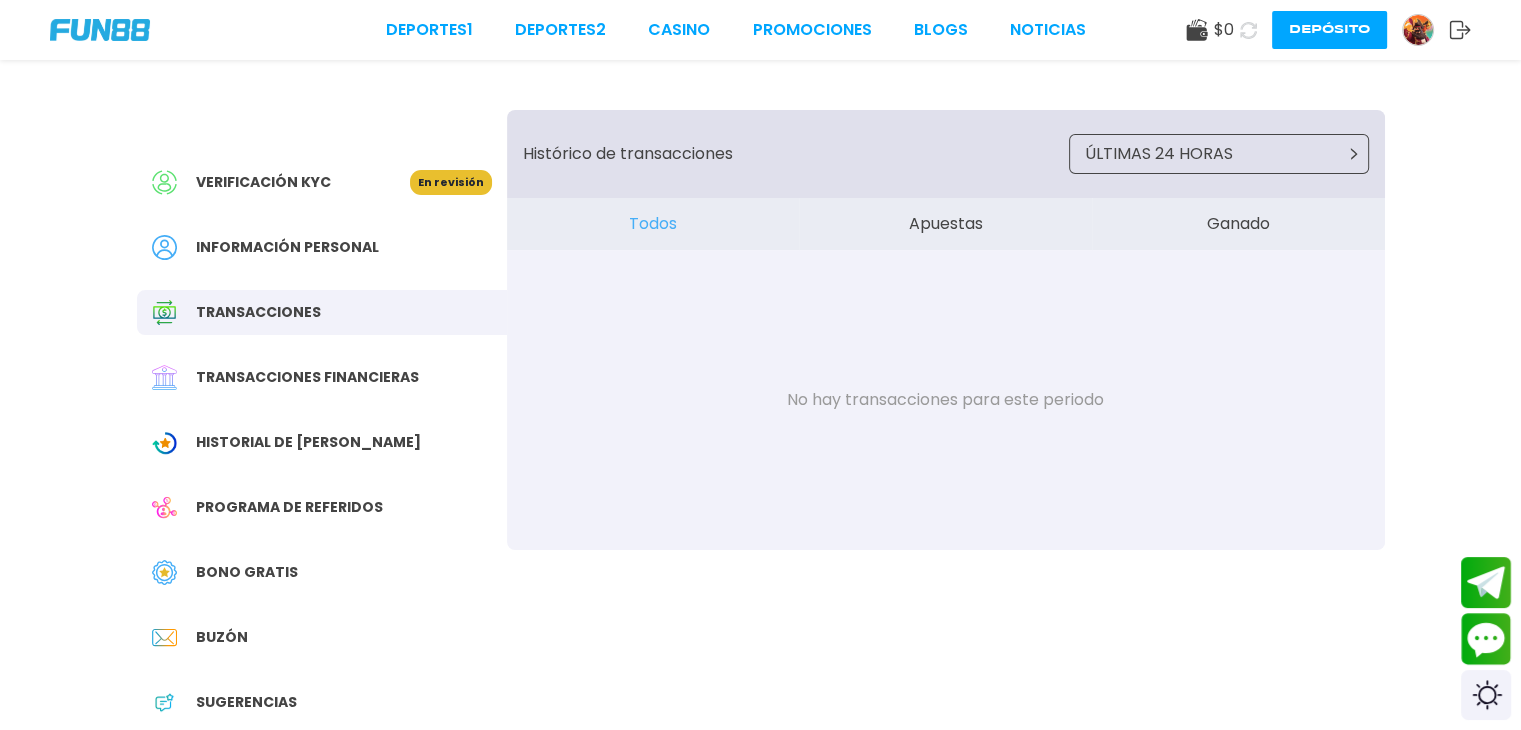click on "Verificación KYC En revisión Información personal Transacciones Transacciones financieras Historial de Bonos Programa de referidos Bono Gratis Buzón Sugerencias" at bounding box center (322, 452) 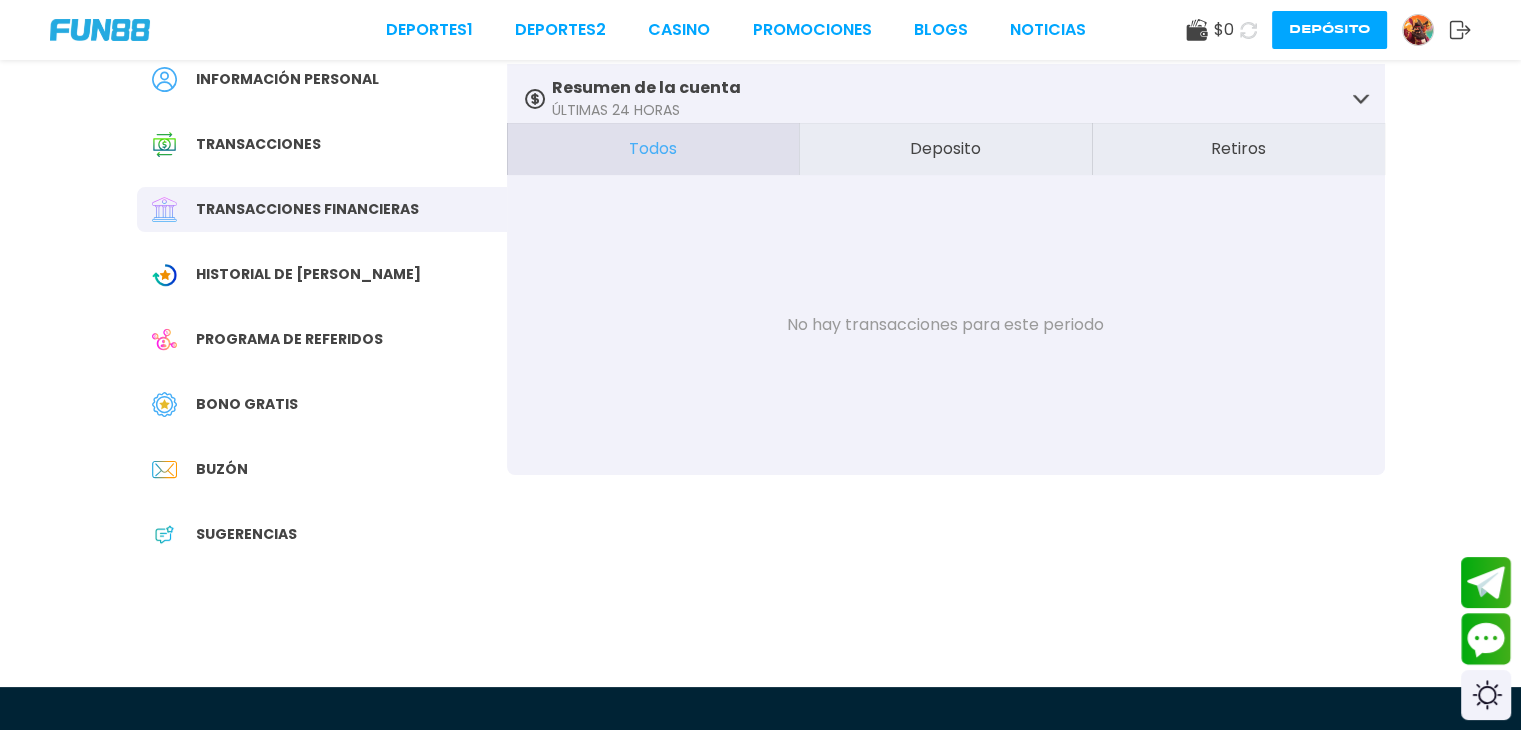 scroll, scrollTop: 0, scrollLeft: 0, axis: both 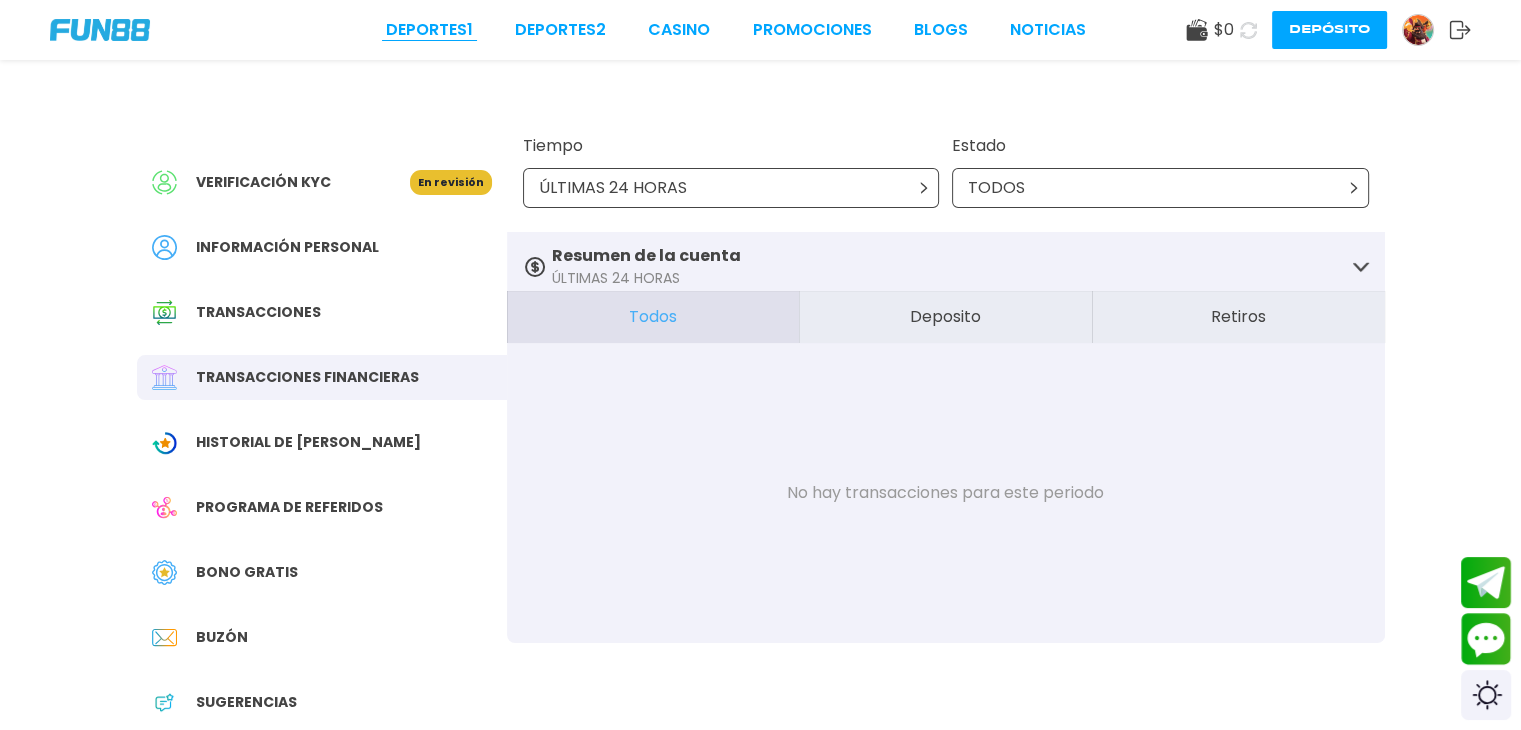 click on "Deportes  1" at bounding box center [429, 30] 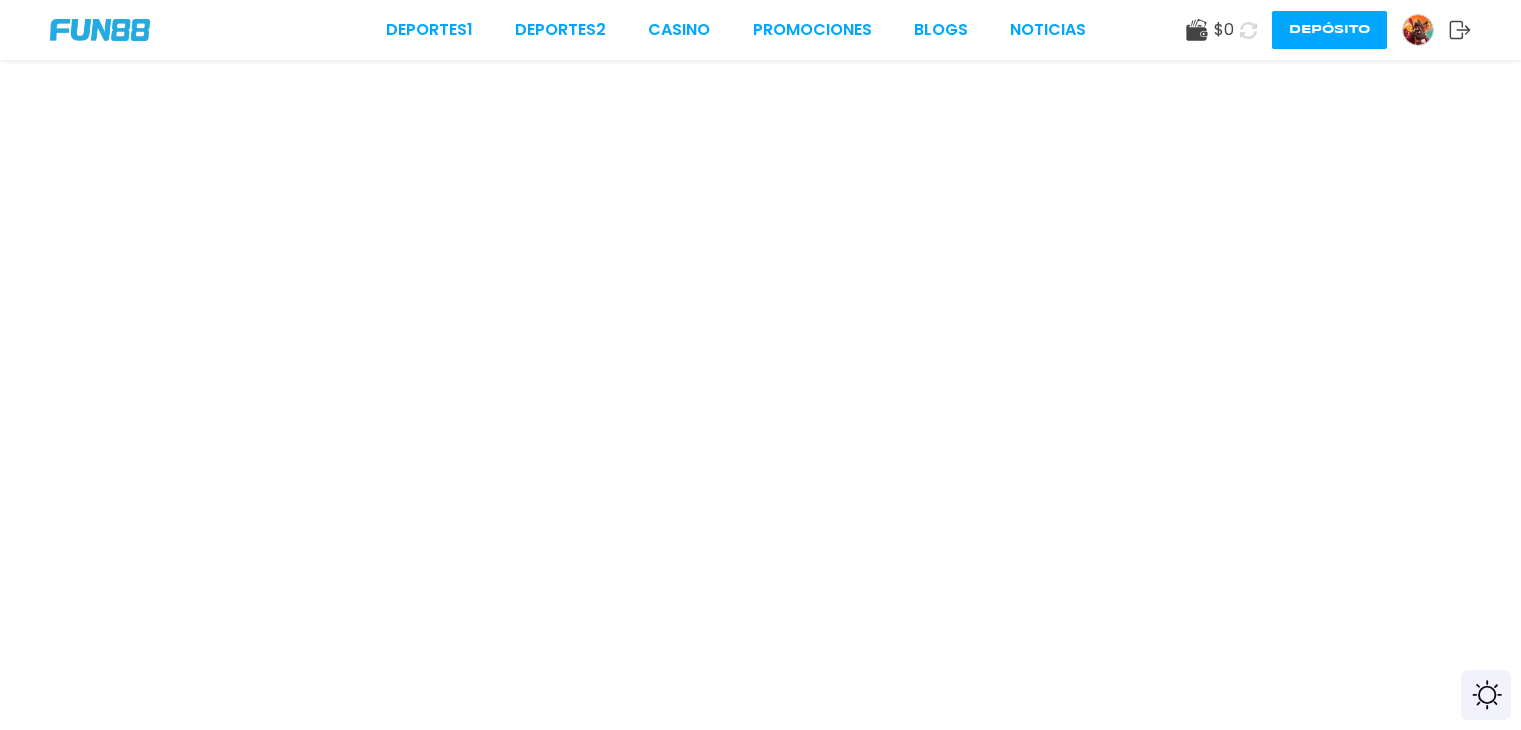 scroll, scrollTop: 0, scrollLeft: 0, axis: both 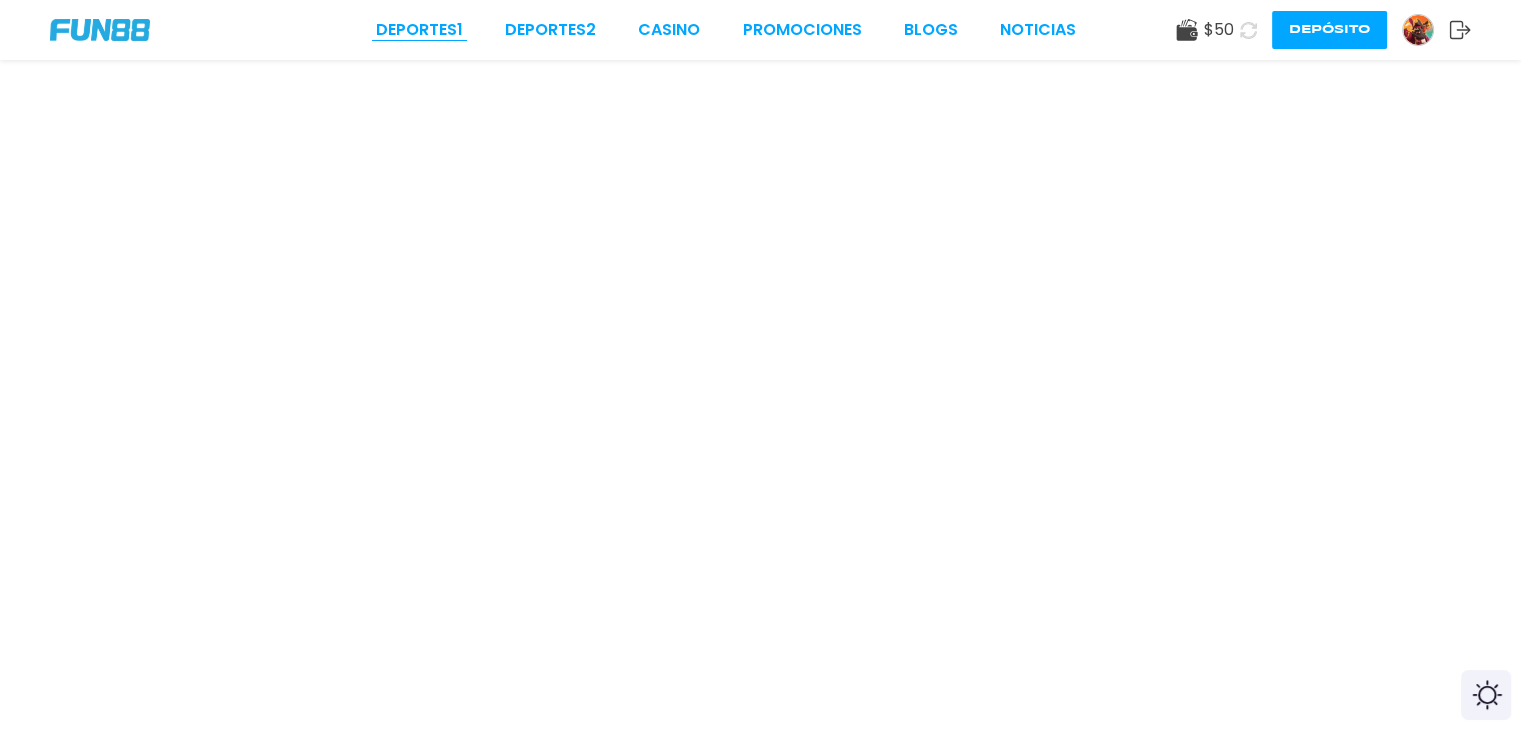 click on "Deportes  1" at bounding box center [419, 30] 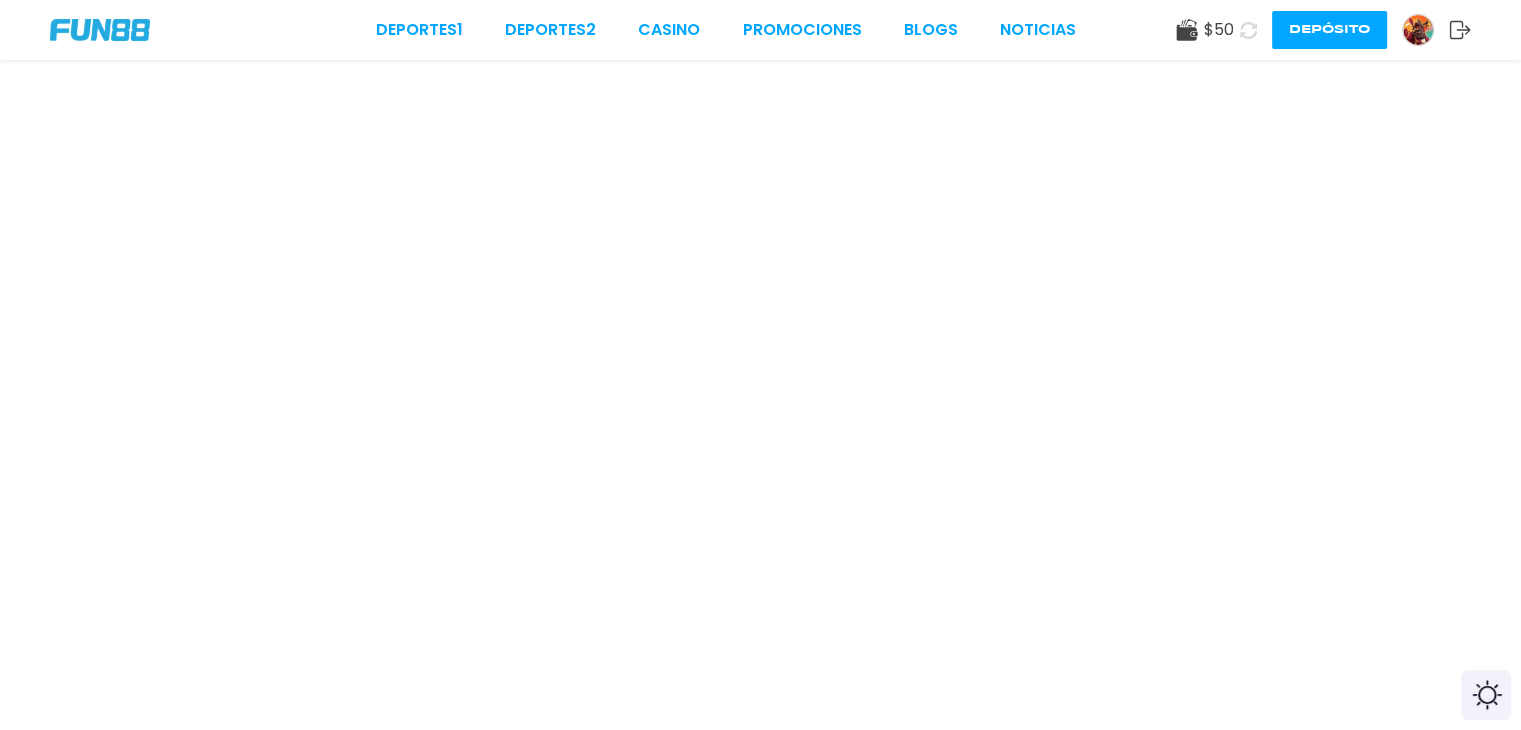 click on "Depósito" at bounding box center (1329, 30) 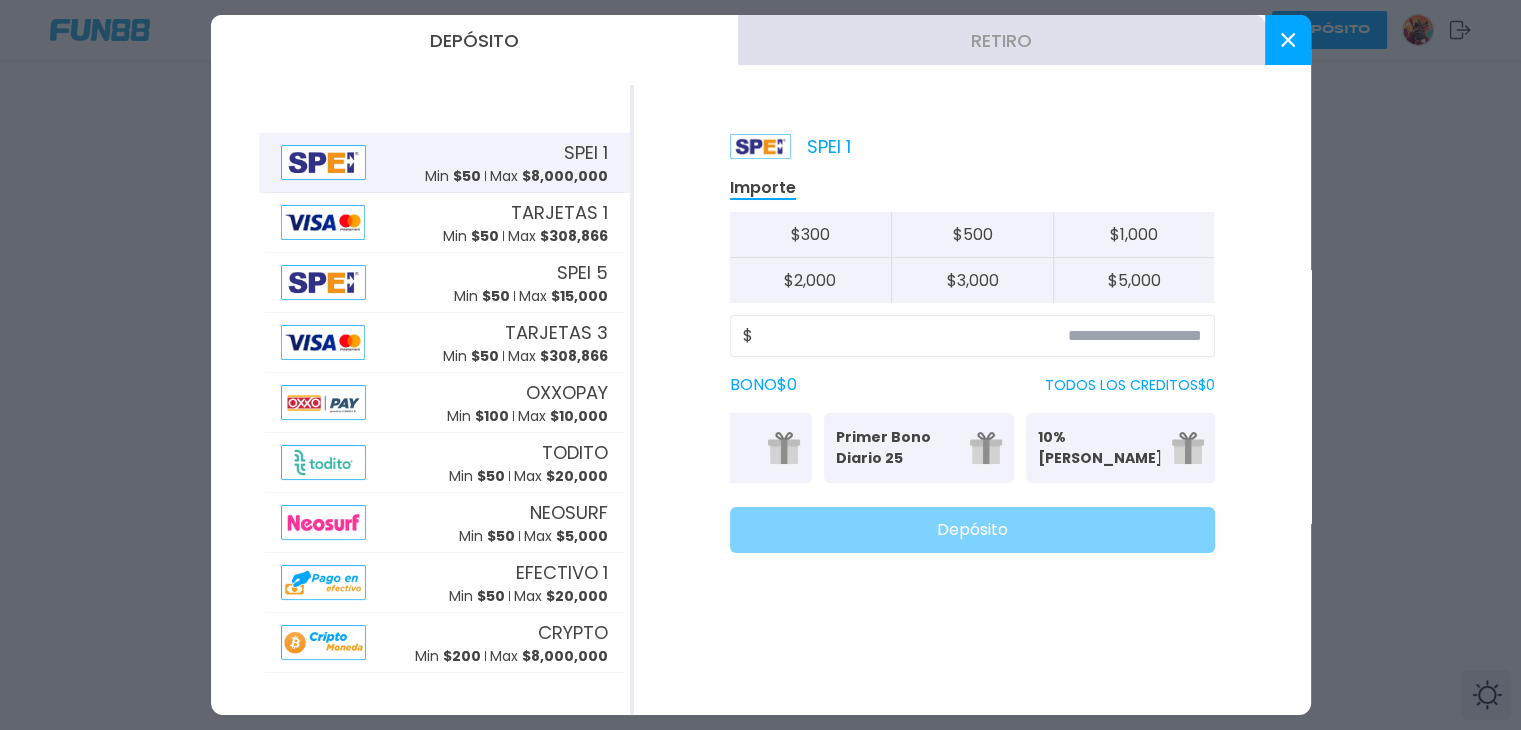 scroll, scrollTop: 0, scrollLeft: 0, axis: both 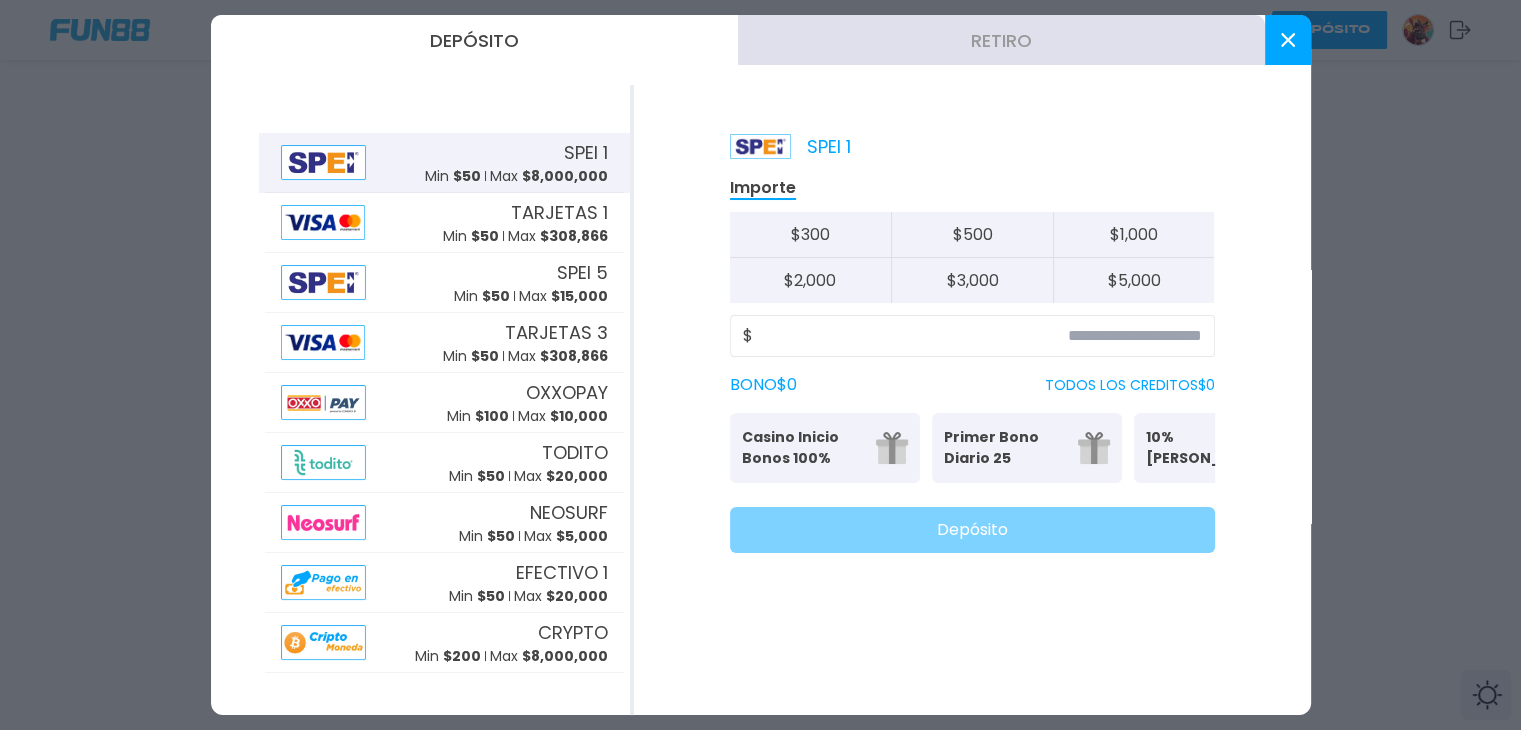 click on "Casino Inicio Bonos 100%" at bounding box center [803, 448] 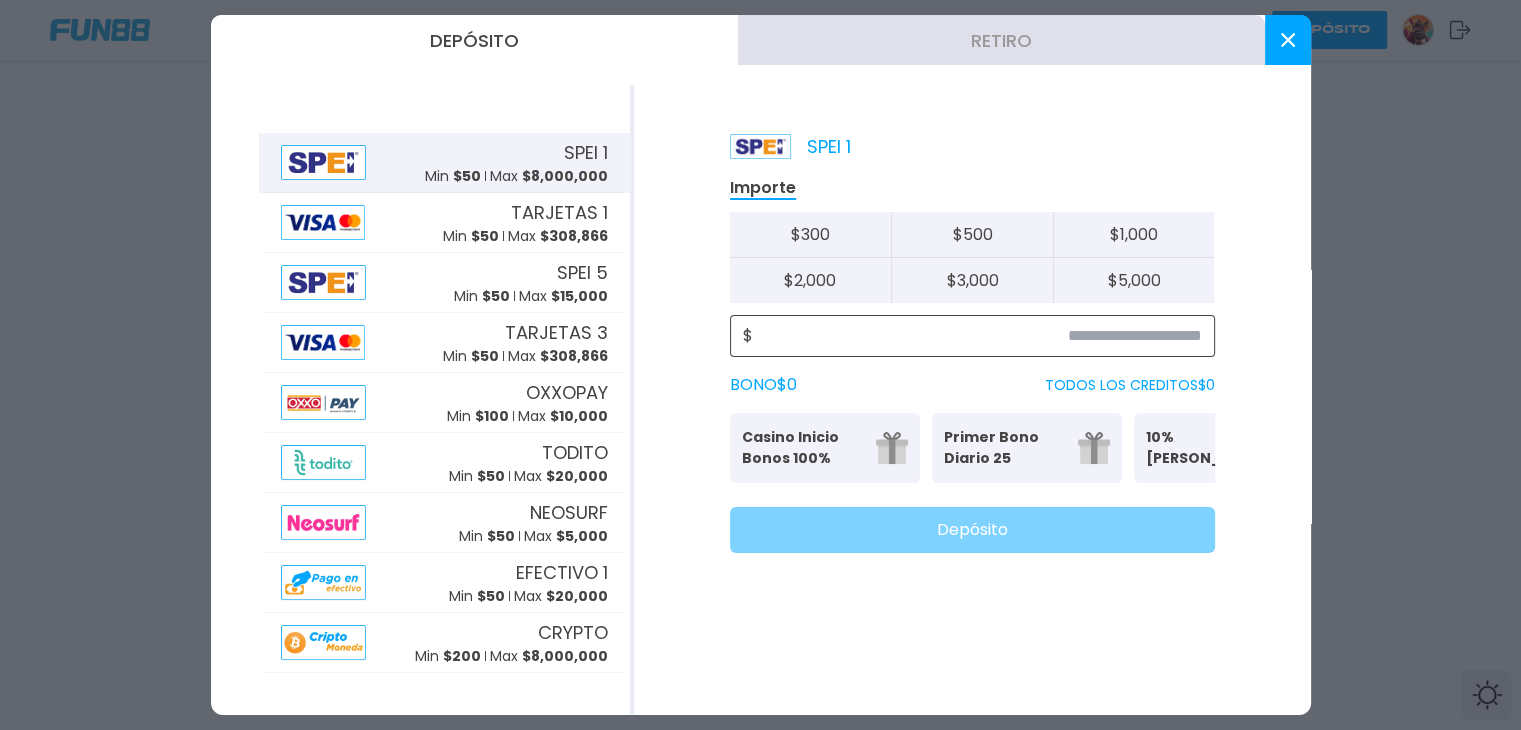 click at bounding box center (977, 336) 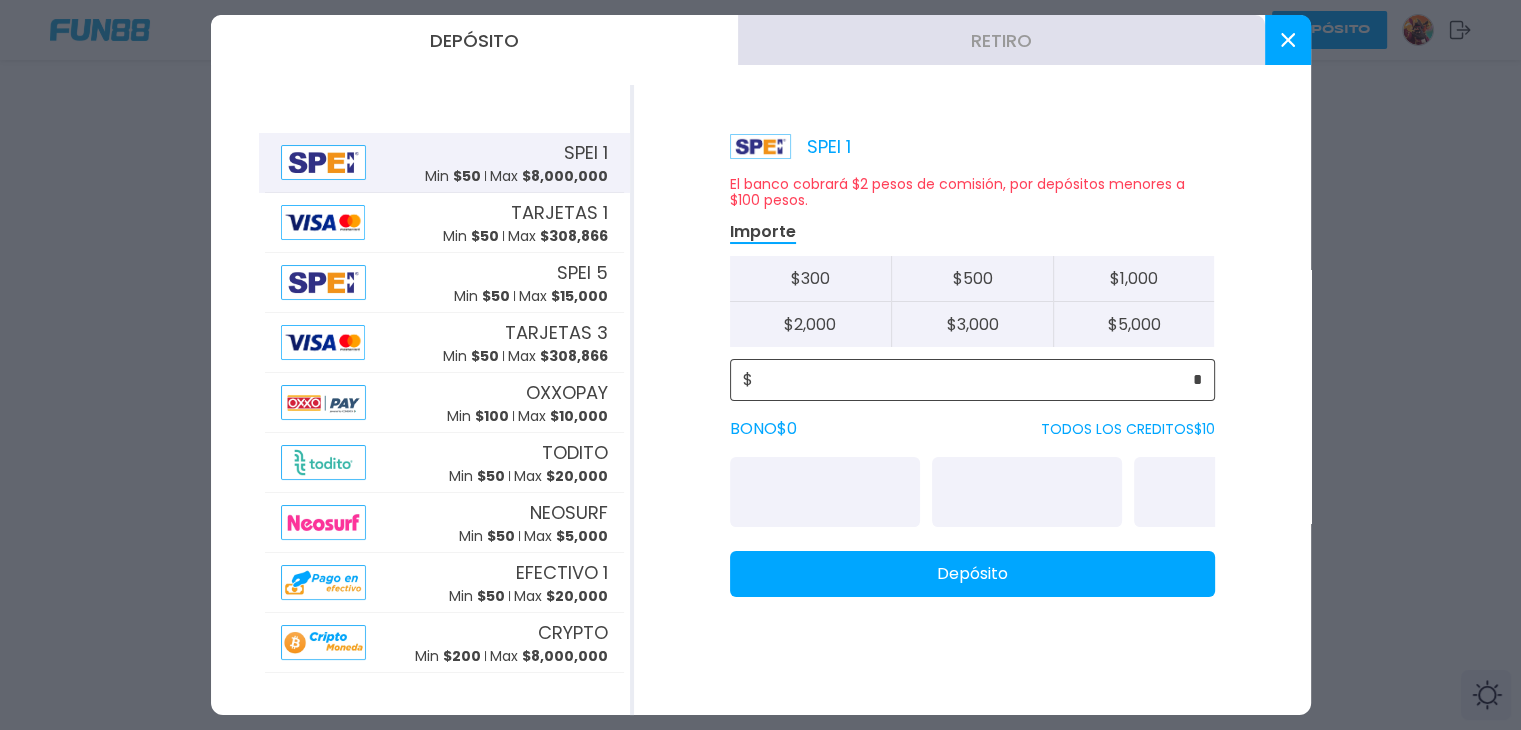 type on "*" 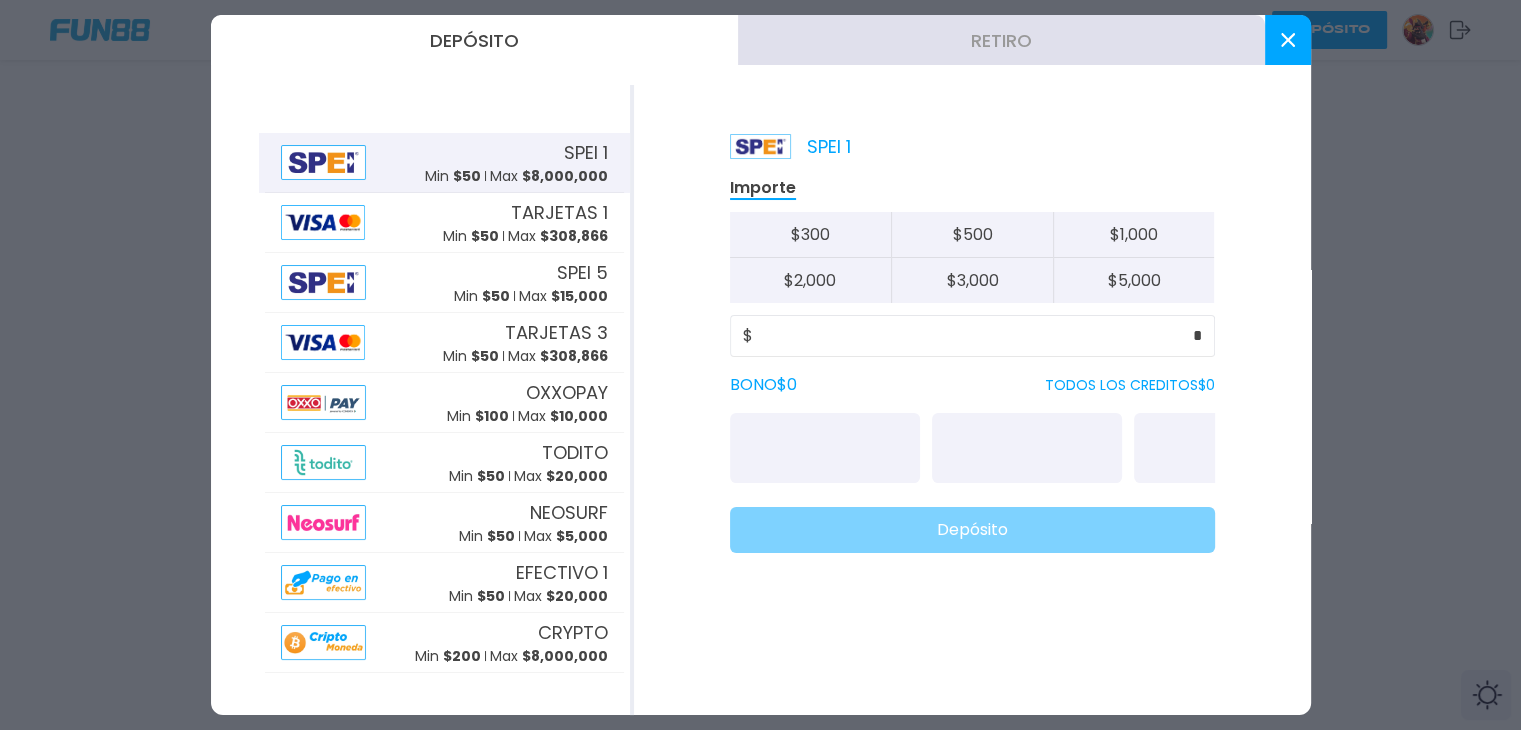 click on "Retiro" at bounding box center (1001, 40) 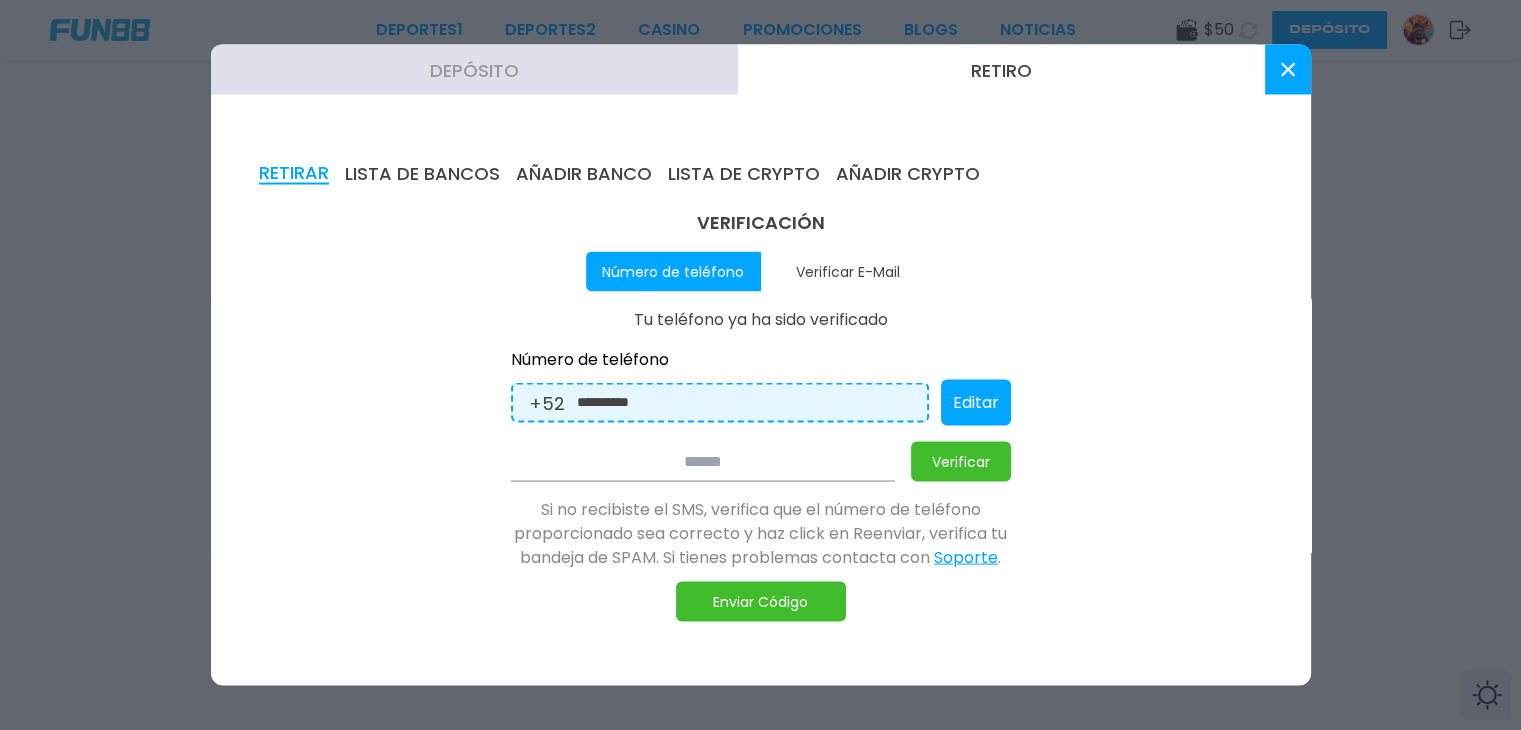 click 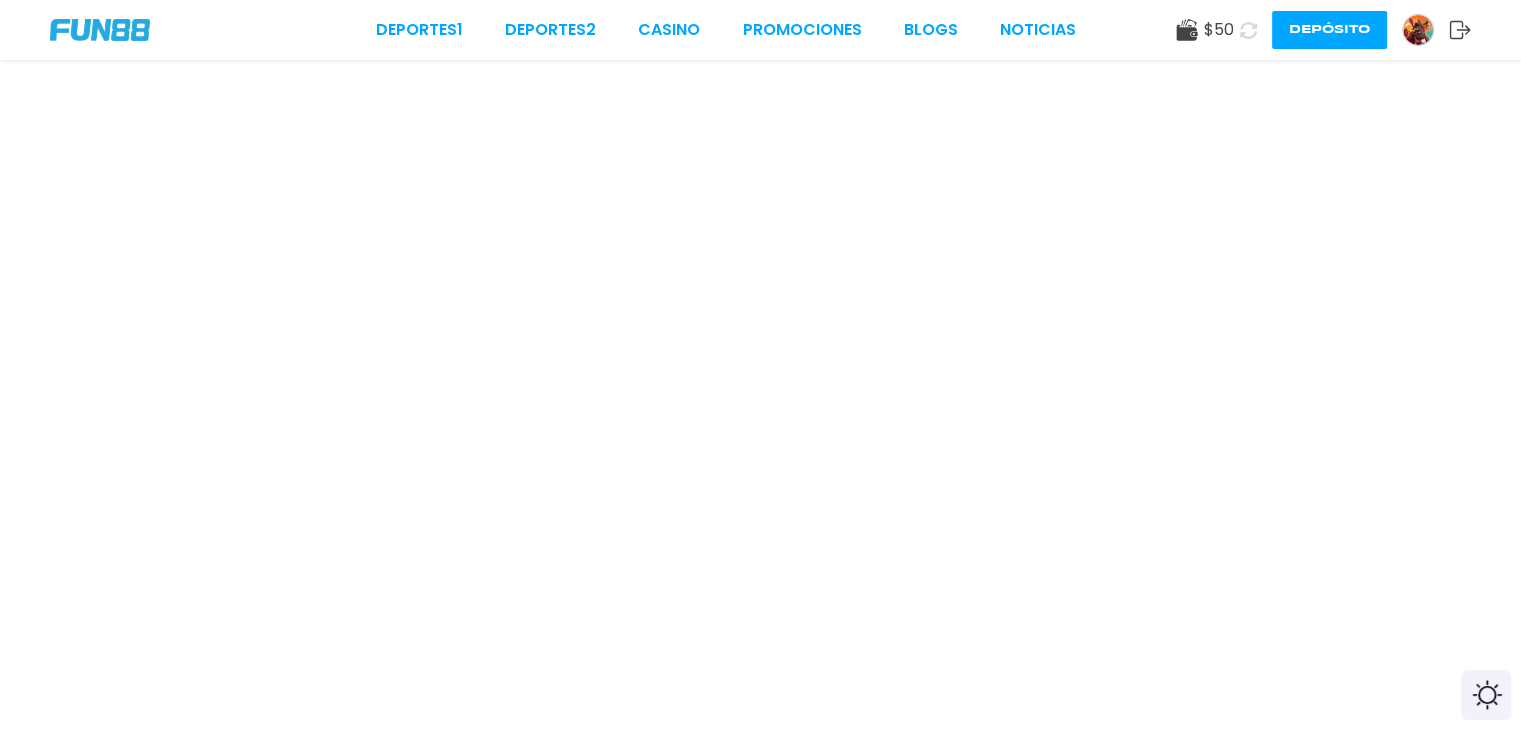 click at bounding box center (100, 30) 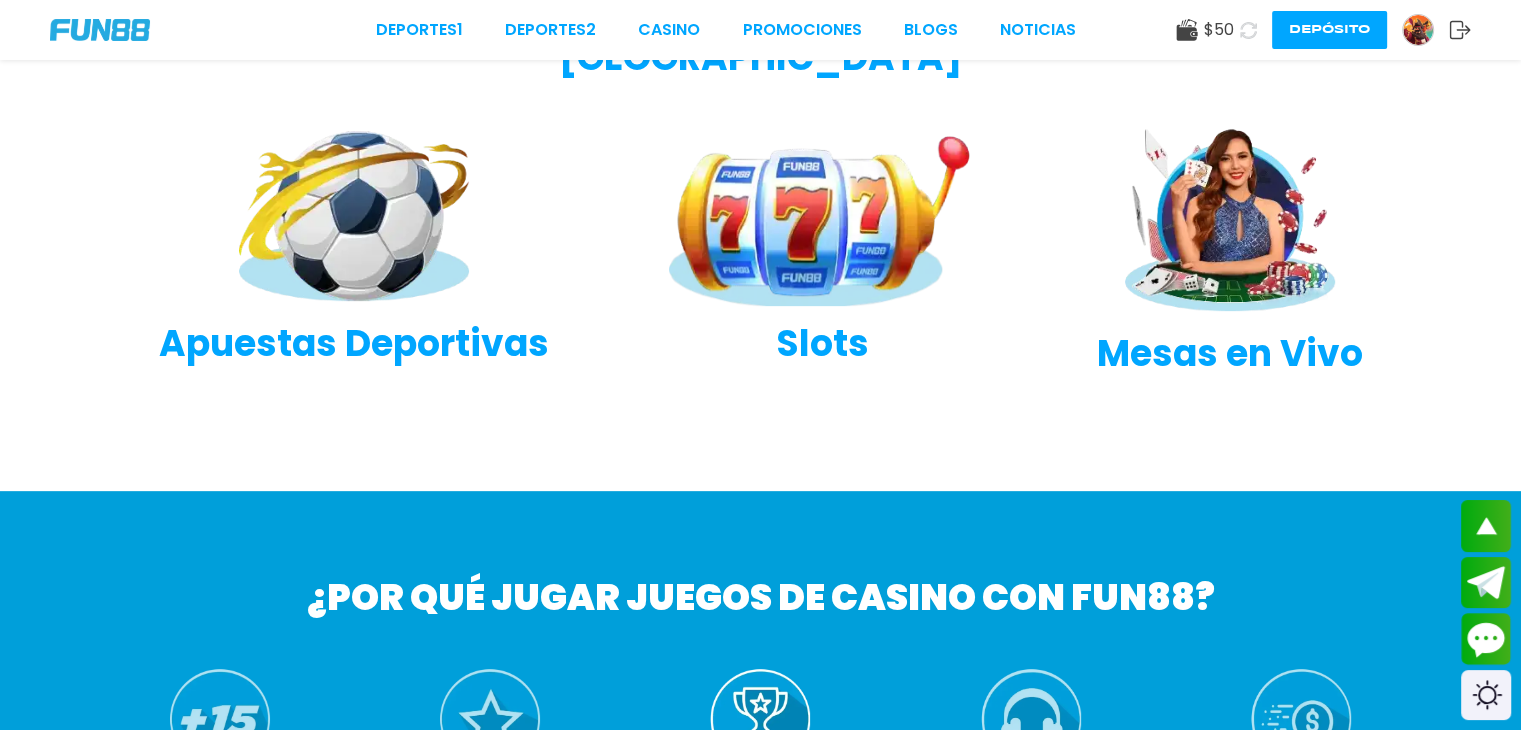 scroll, scrollTop: 700, scrollLeft: 0, axis: vertical 